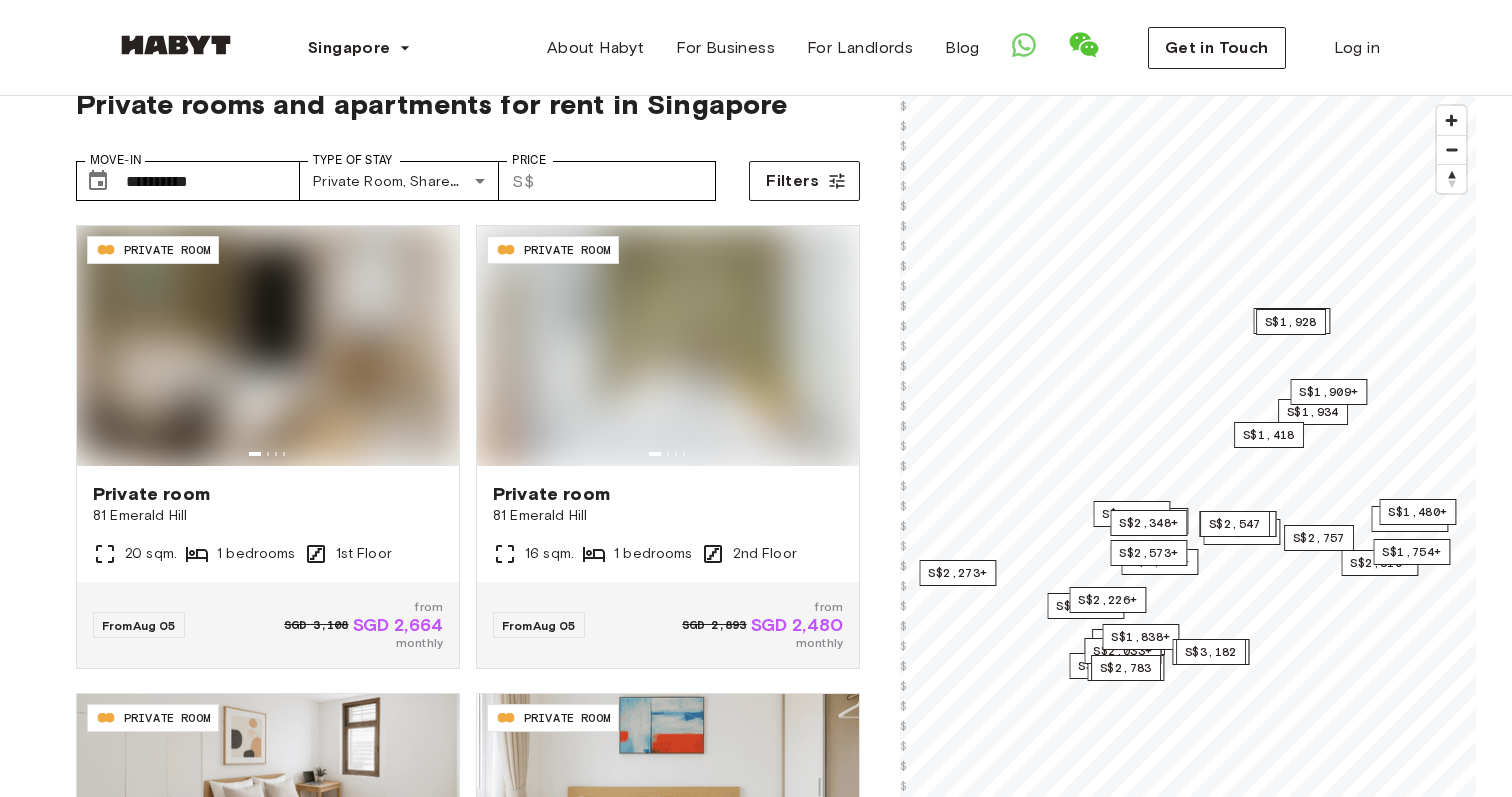 scroll, scrollTop: 87, scrollLeft: 0, axis: vertical 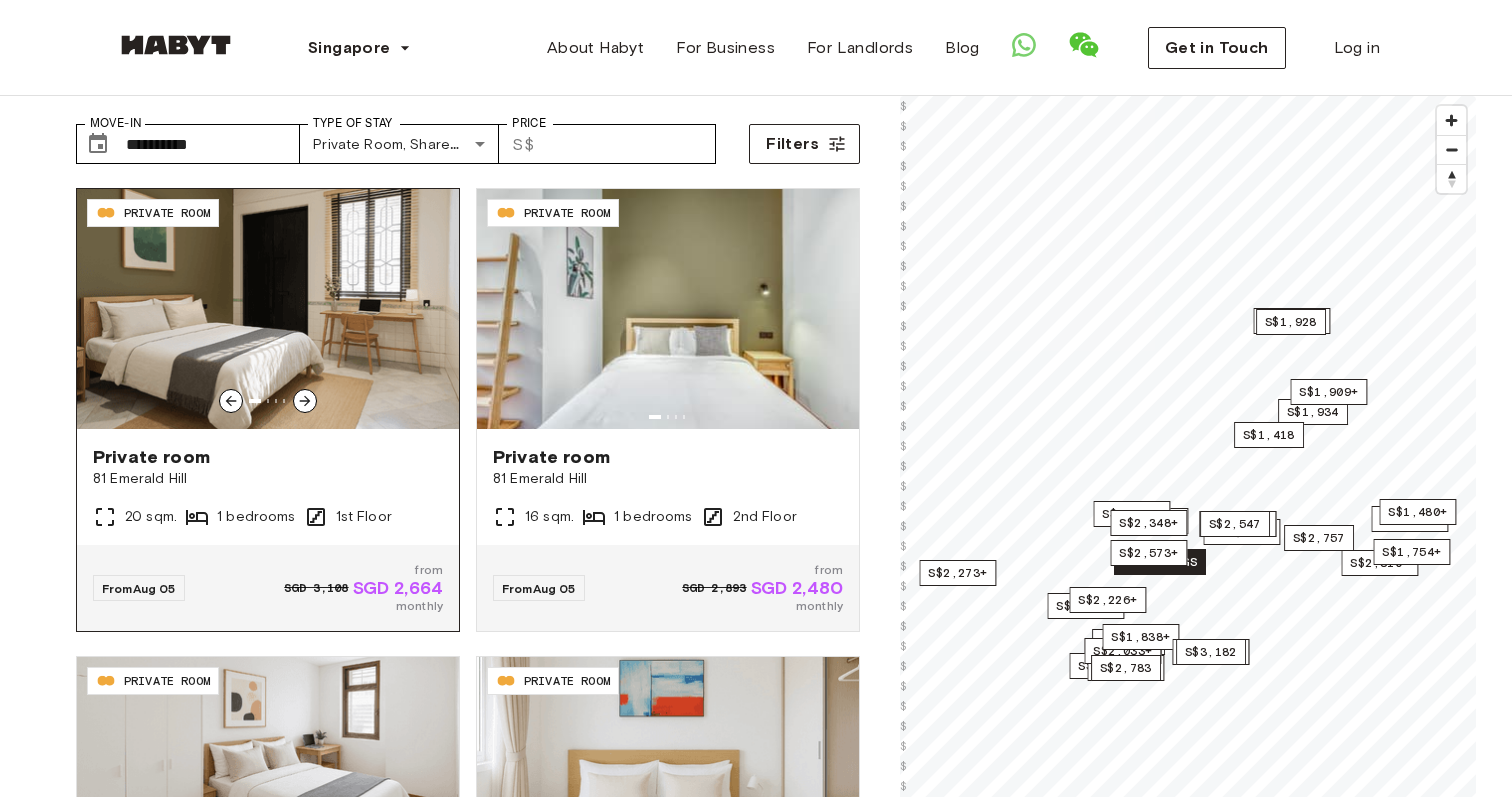 click 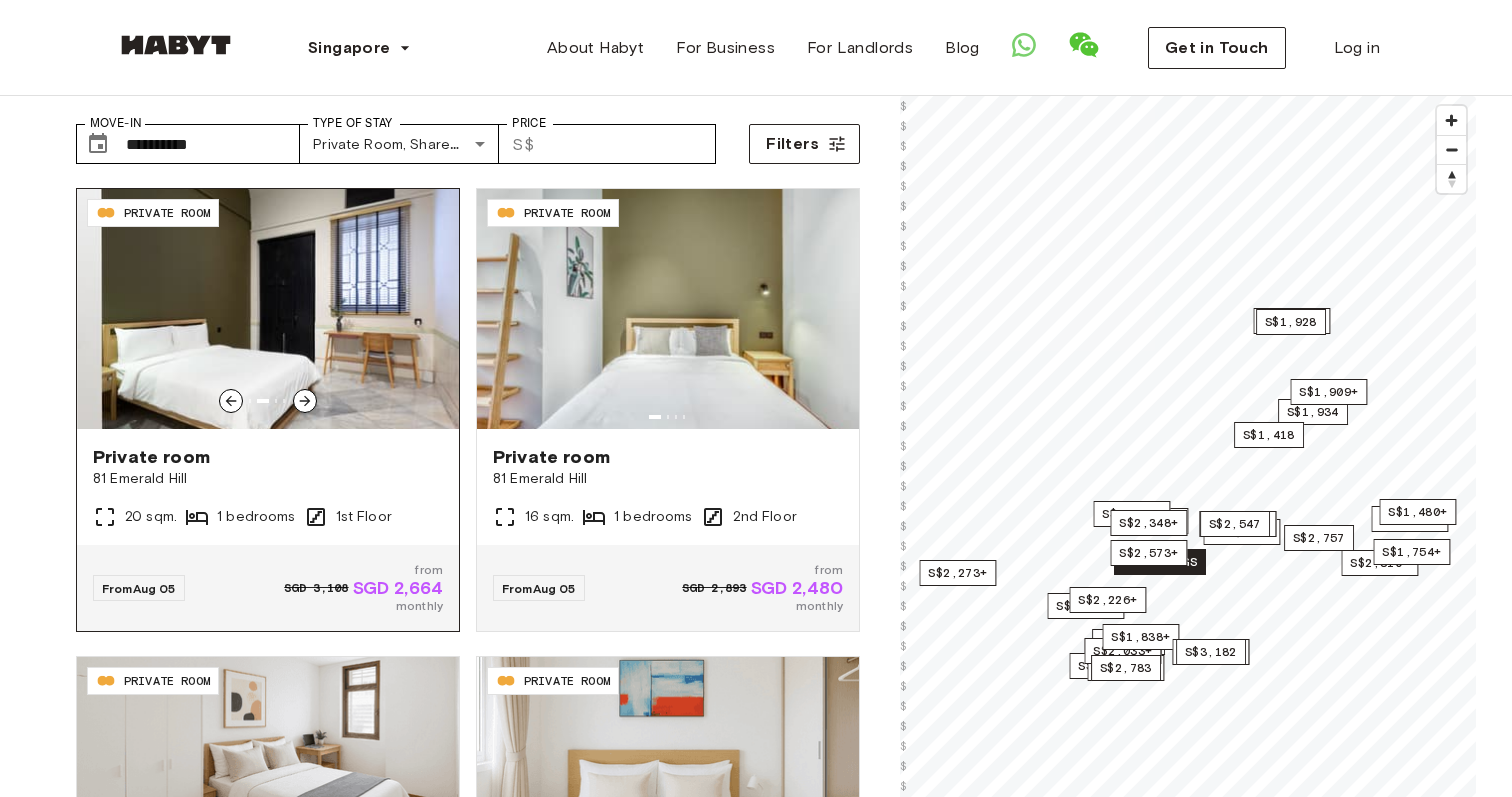 click 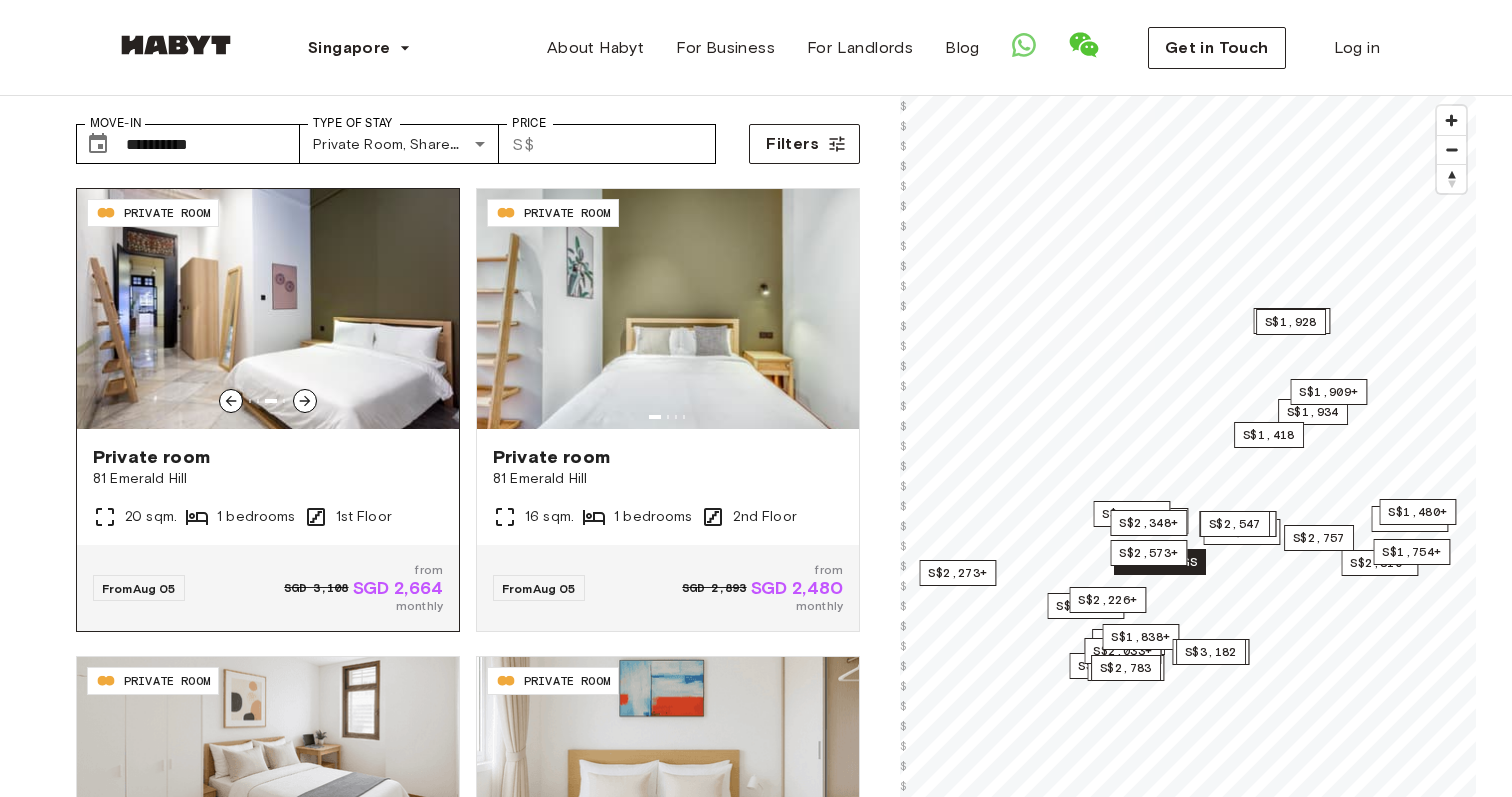 click 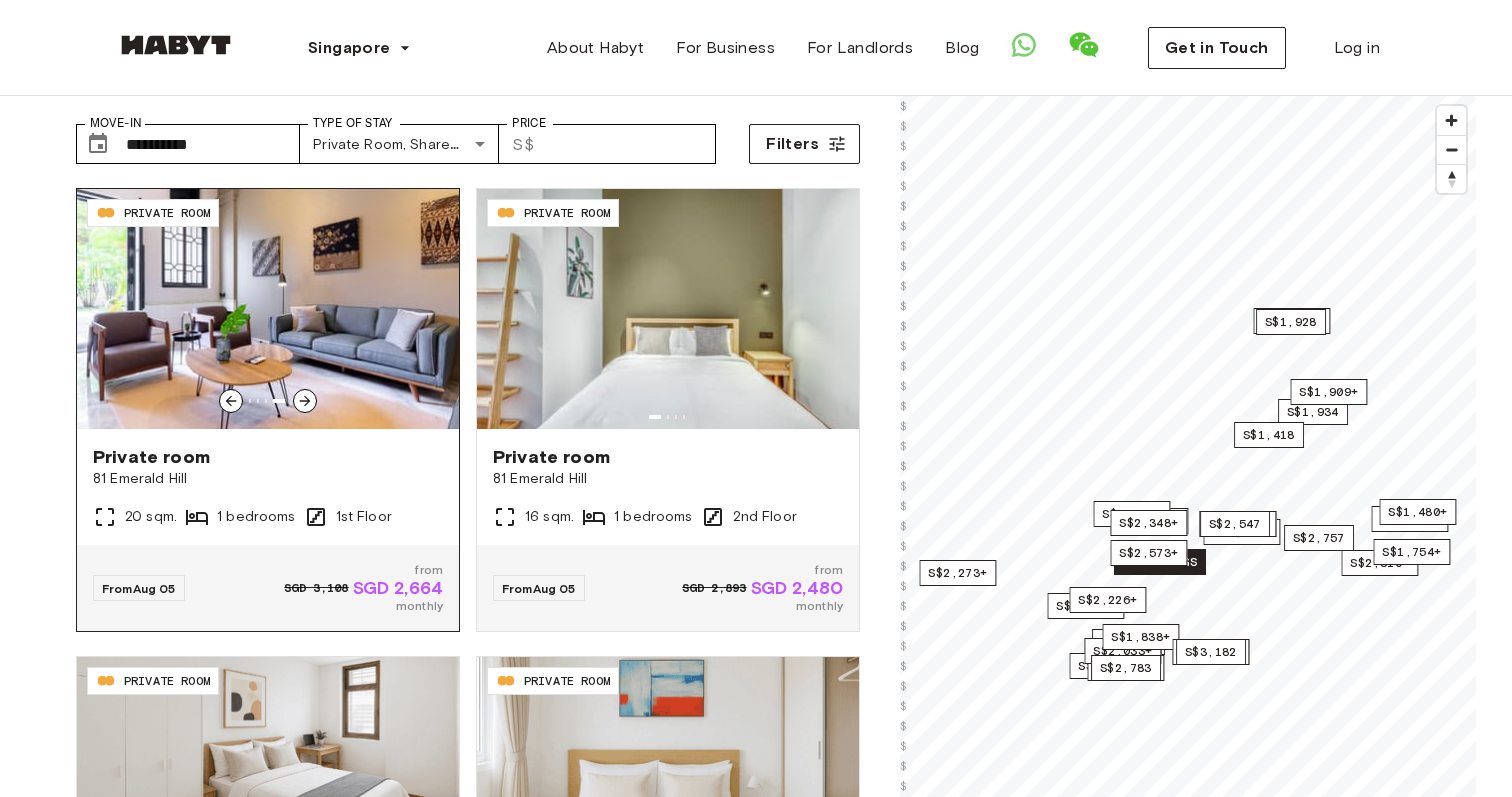 click 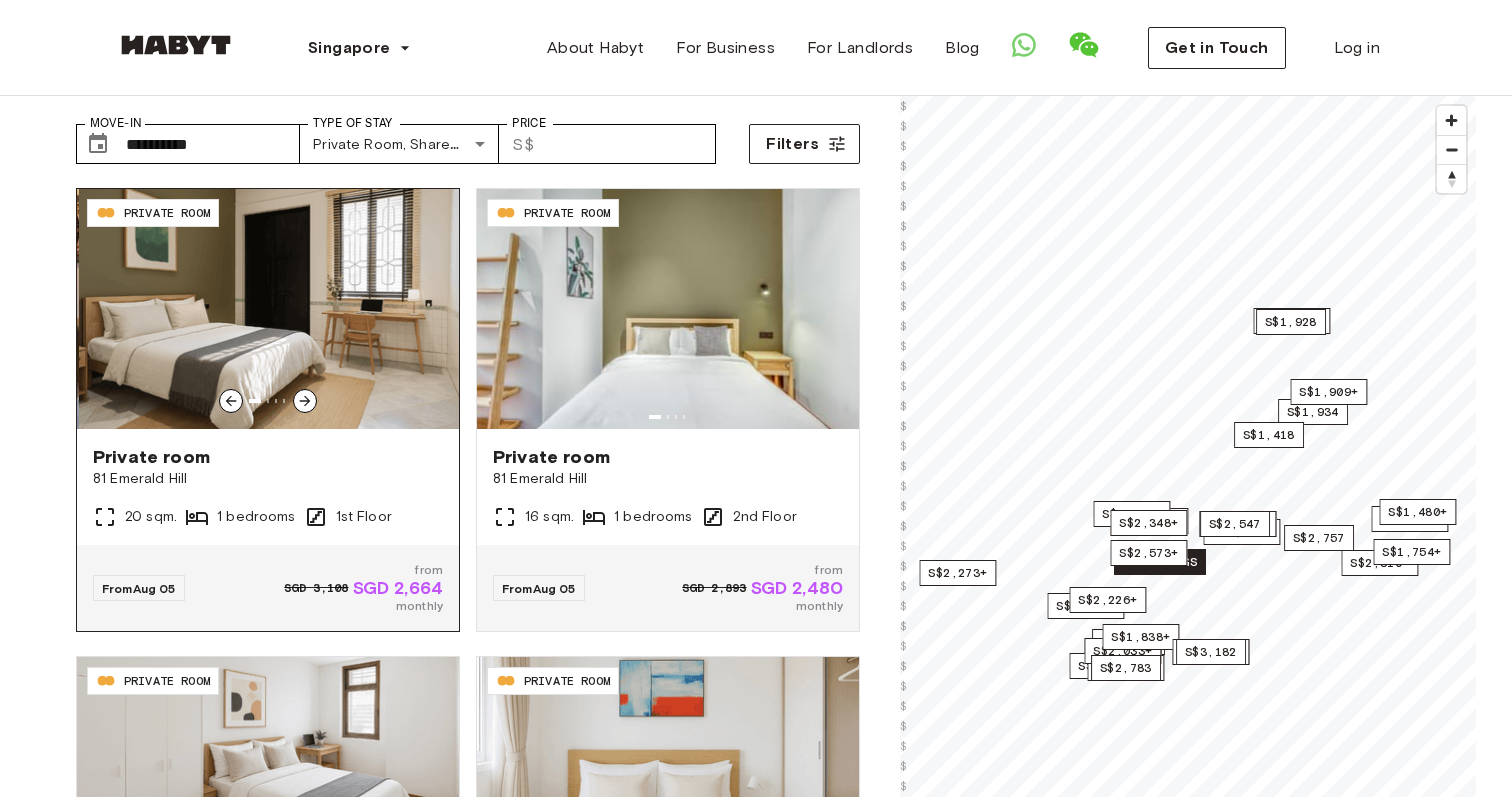 click 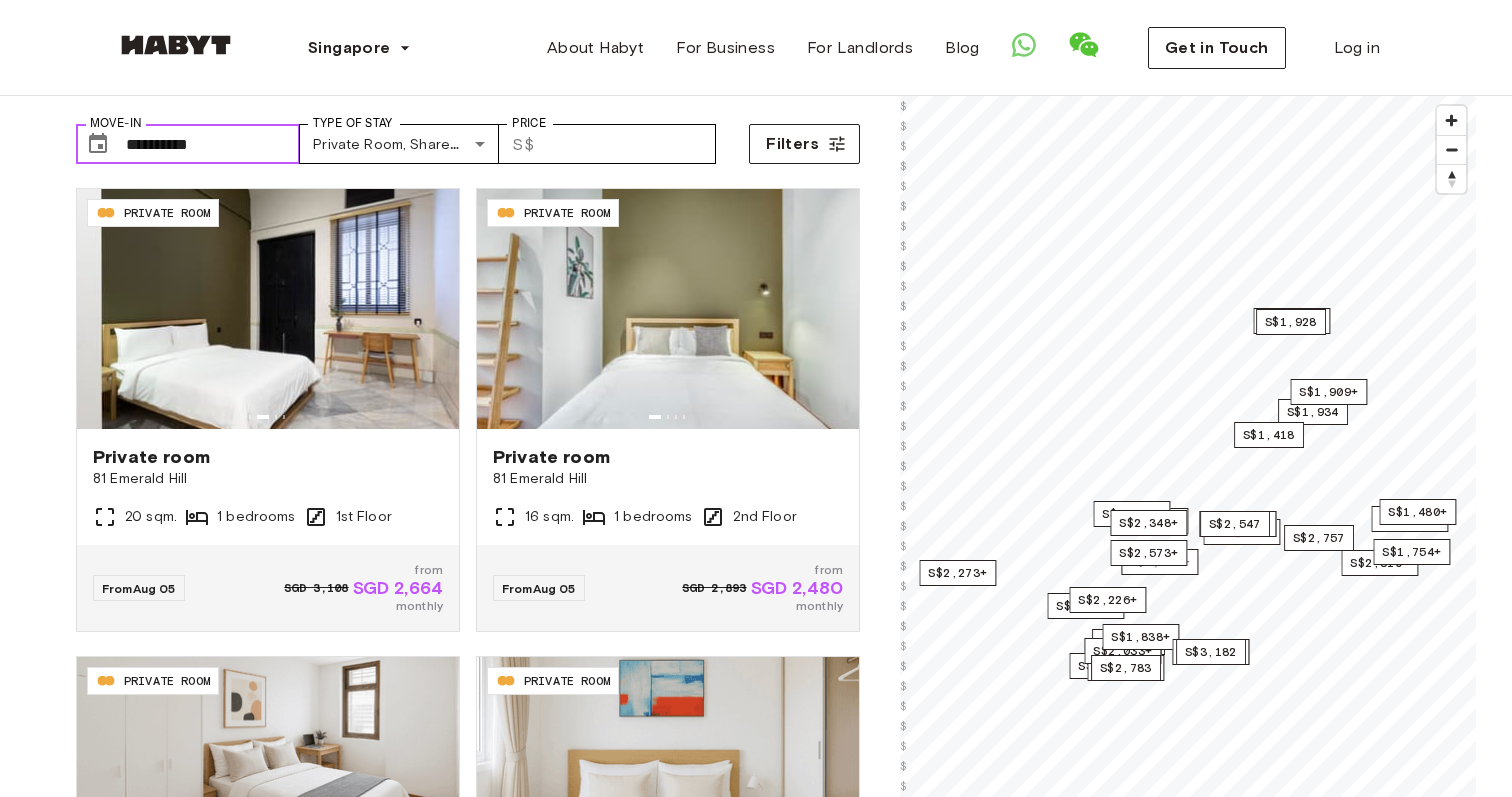 click on "**********" at bounding box center [213, 144] 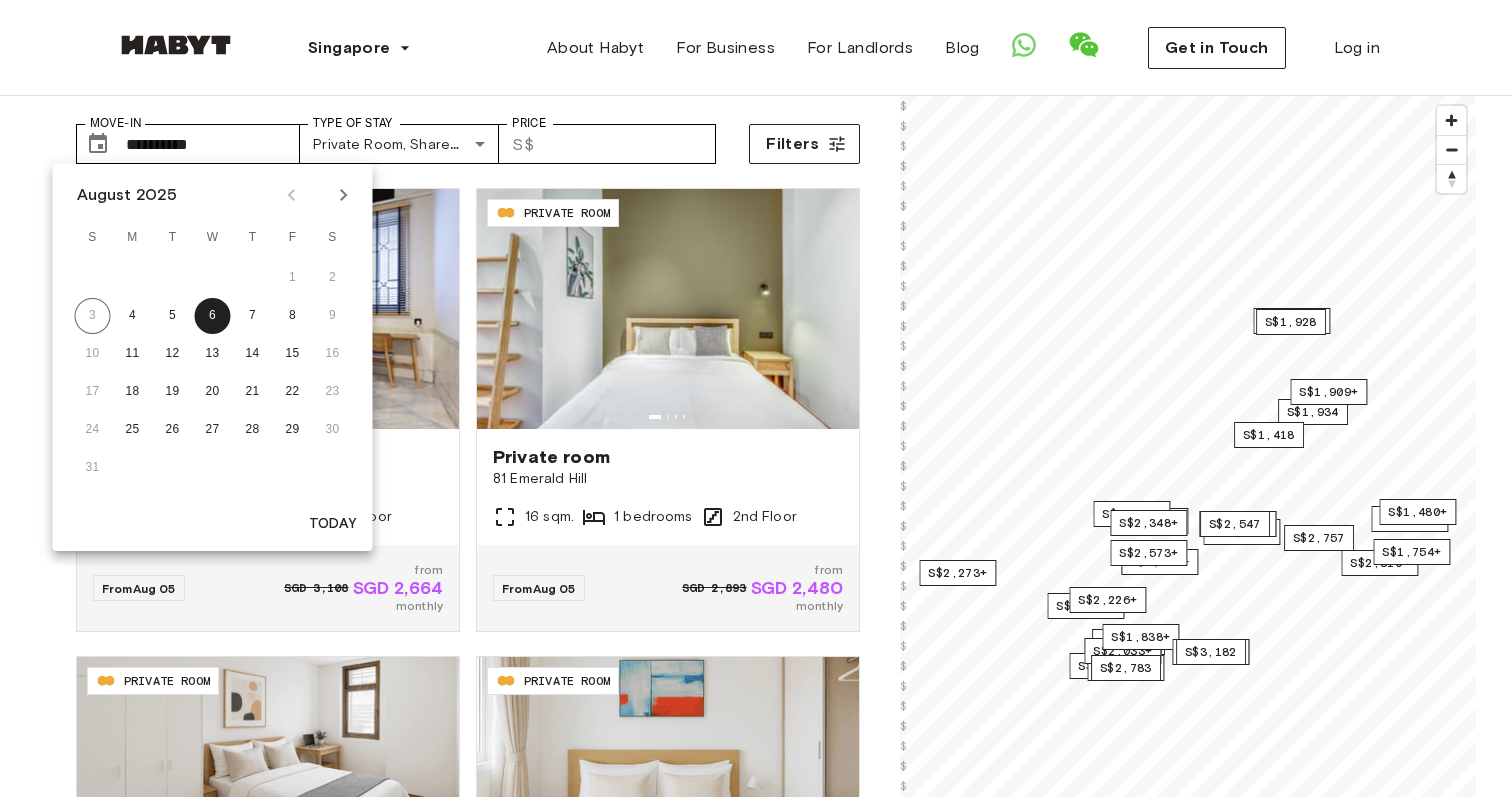 click 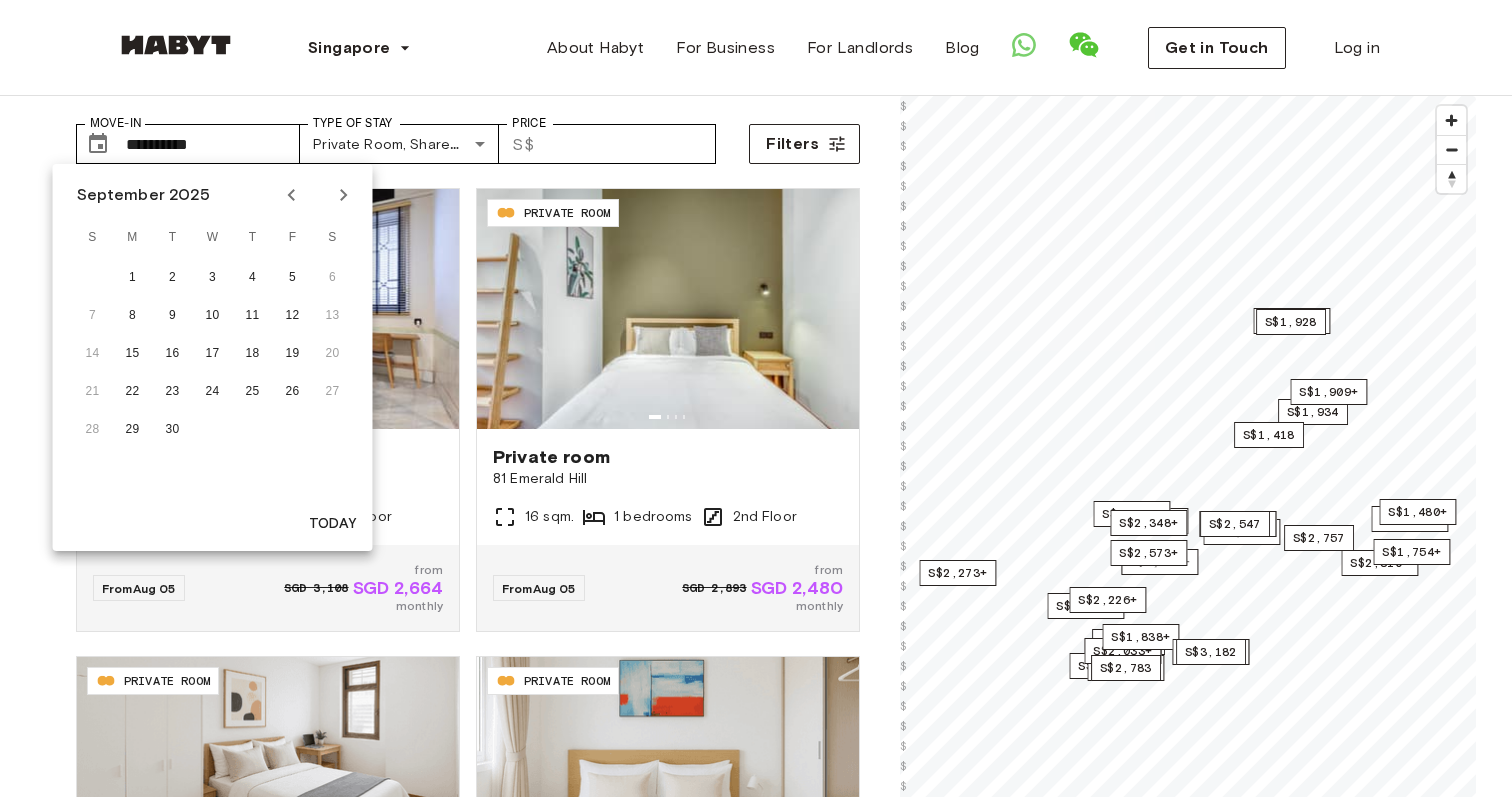 click on "21 22 23 24 25 26 27" at bounding box center (213, 392) 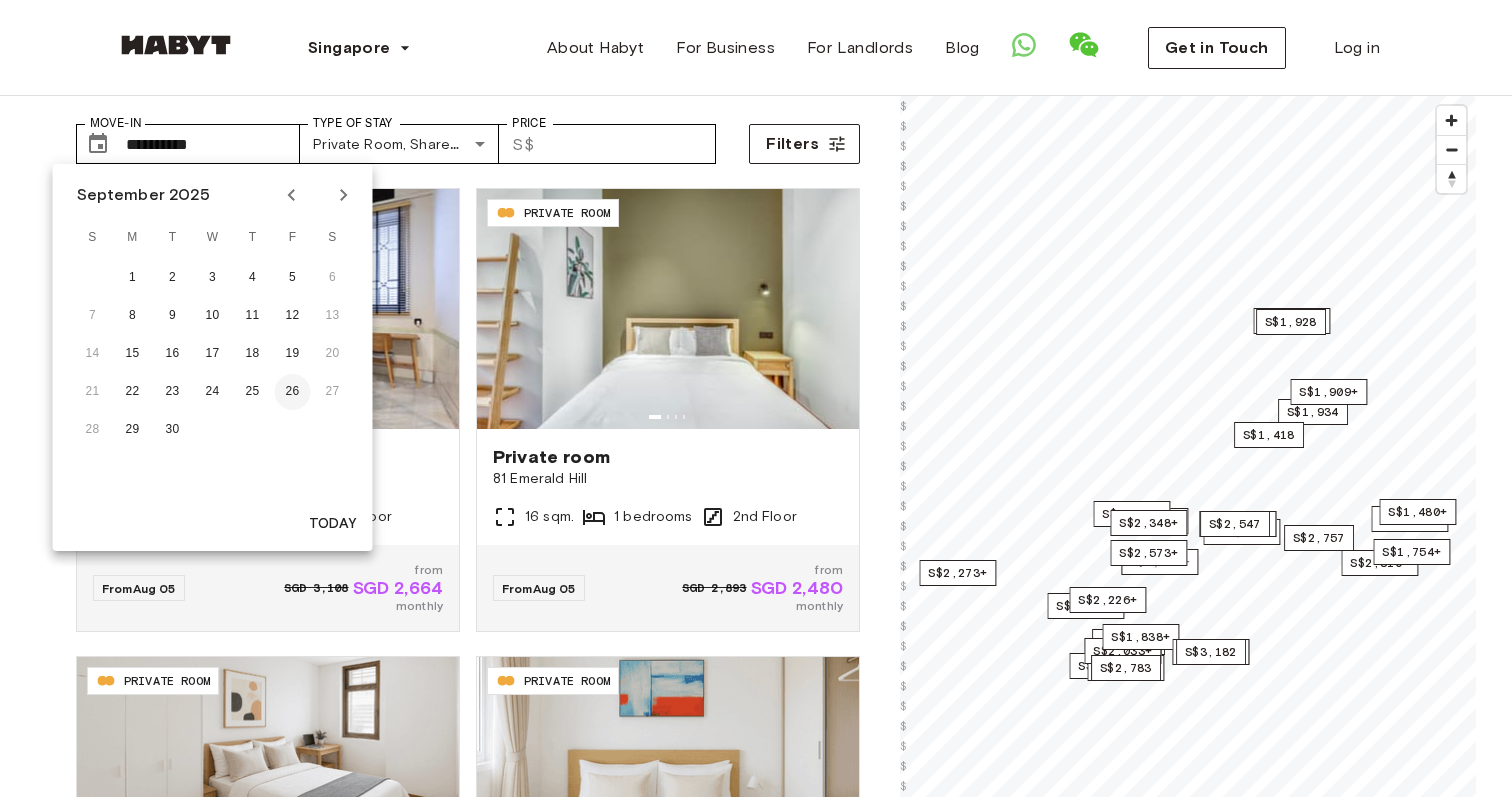 click on "26" at bounding box center [293, 392] 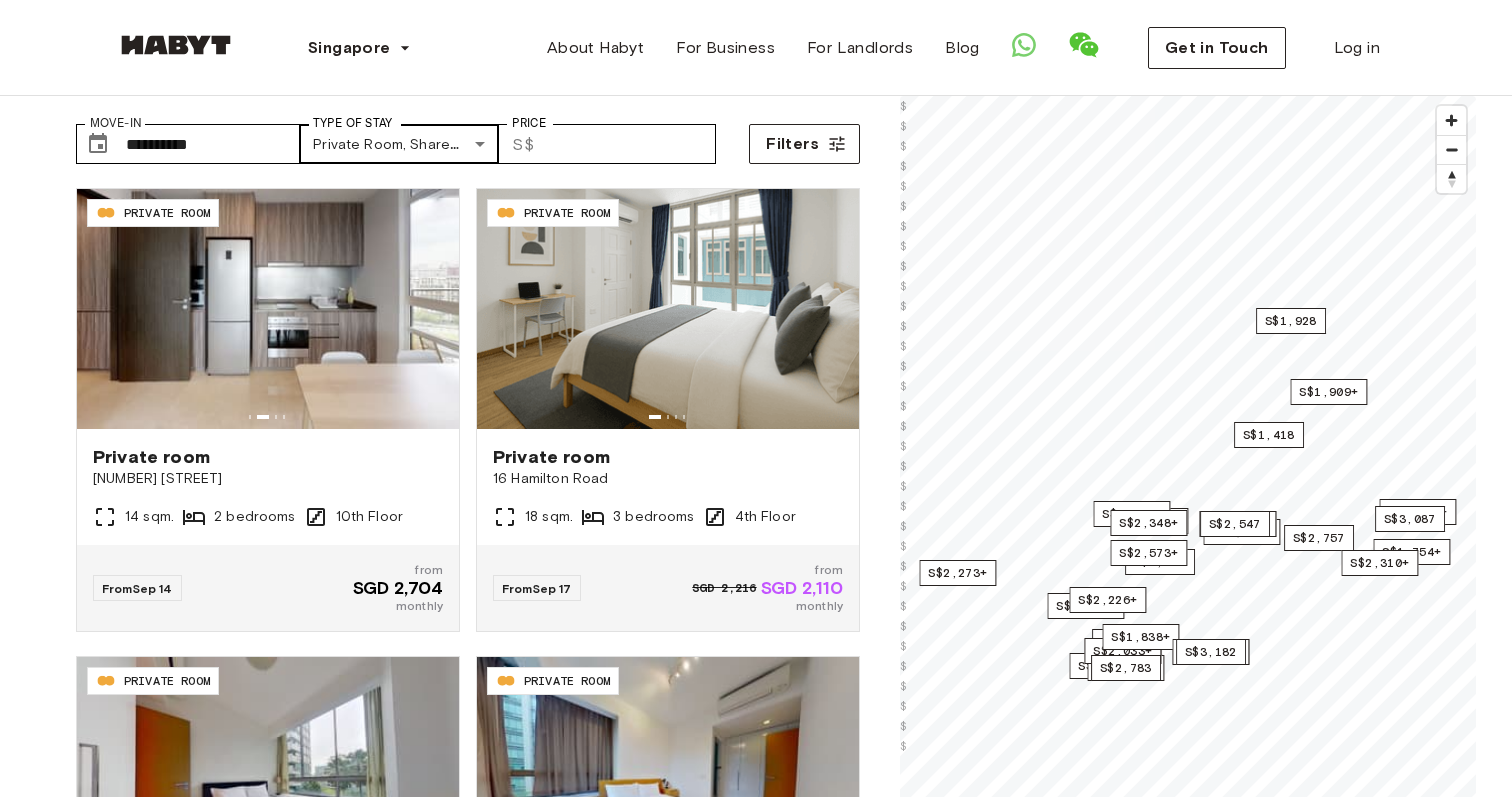 click on "**********" at bounding box center [756, 2257] 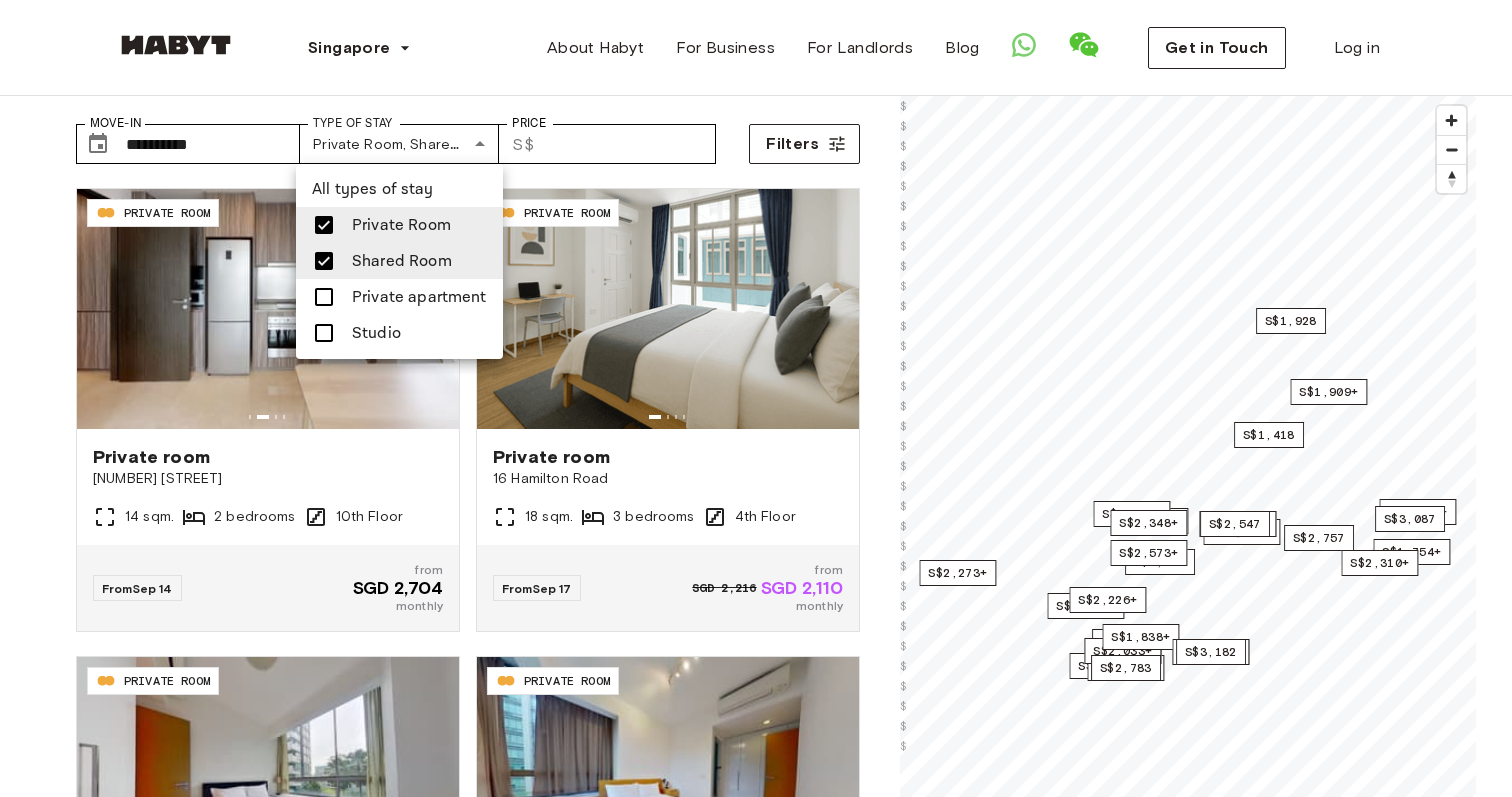click on "Shared Room" at bounding box center [402, 261] 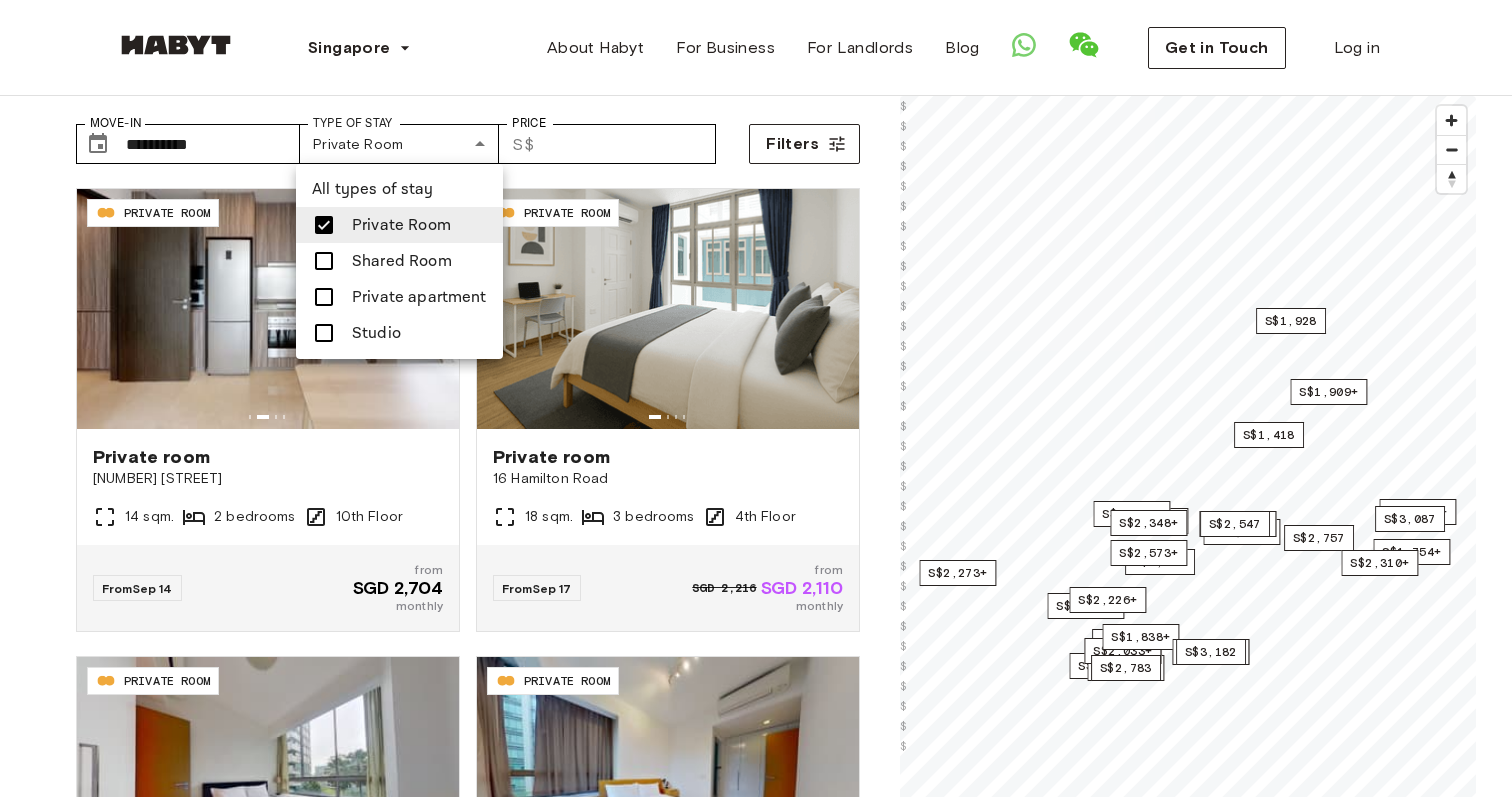 click on "Studio" at bounding box center [376, 333] 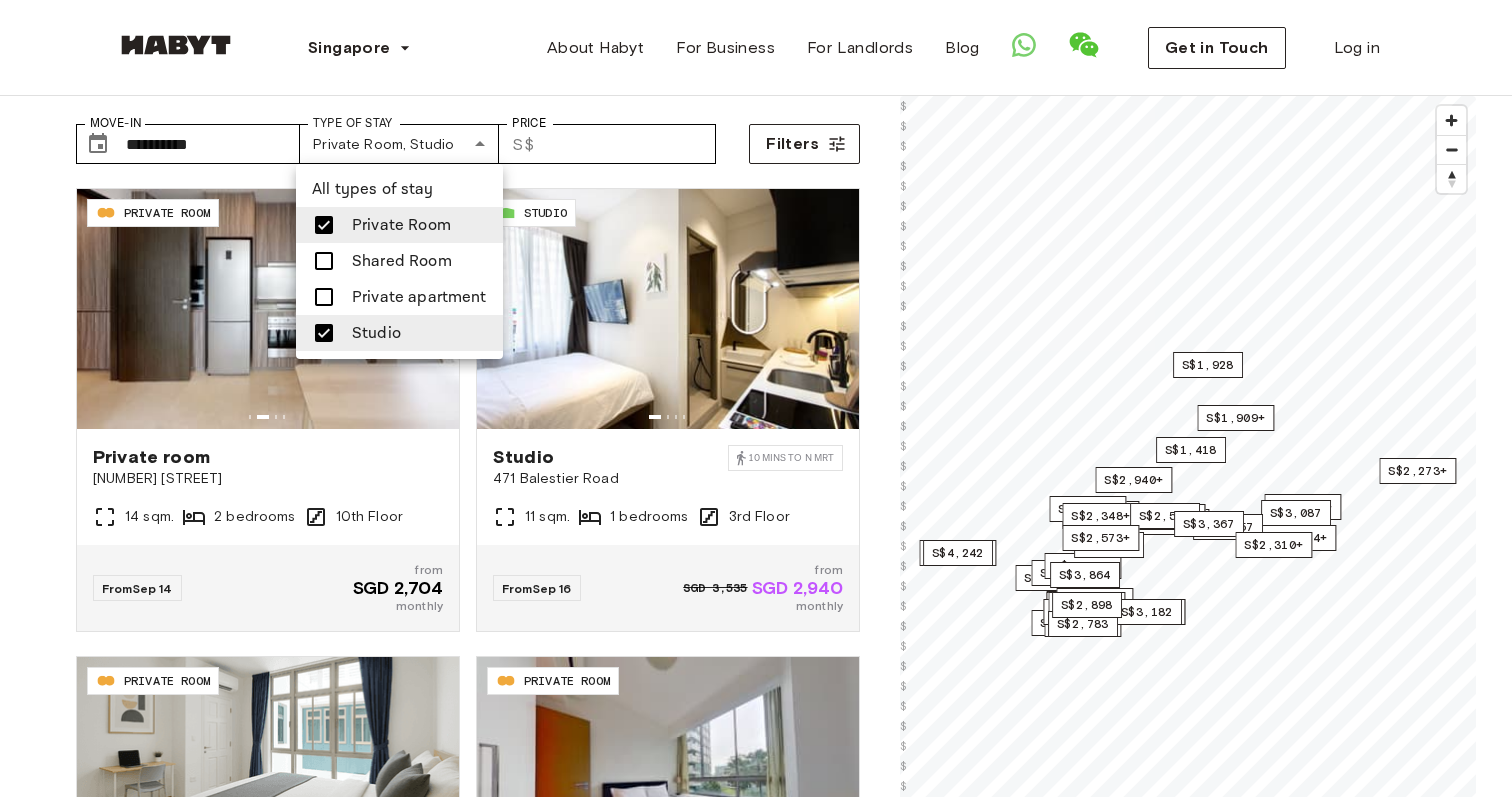 click on "Private apartment" at bounding box center [419, 297] 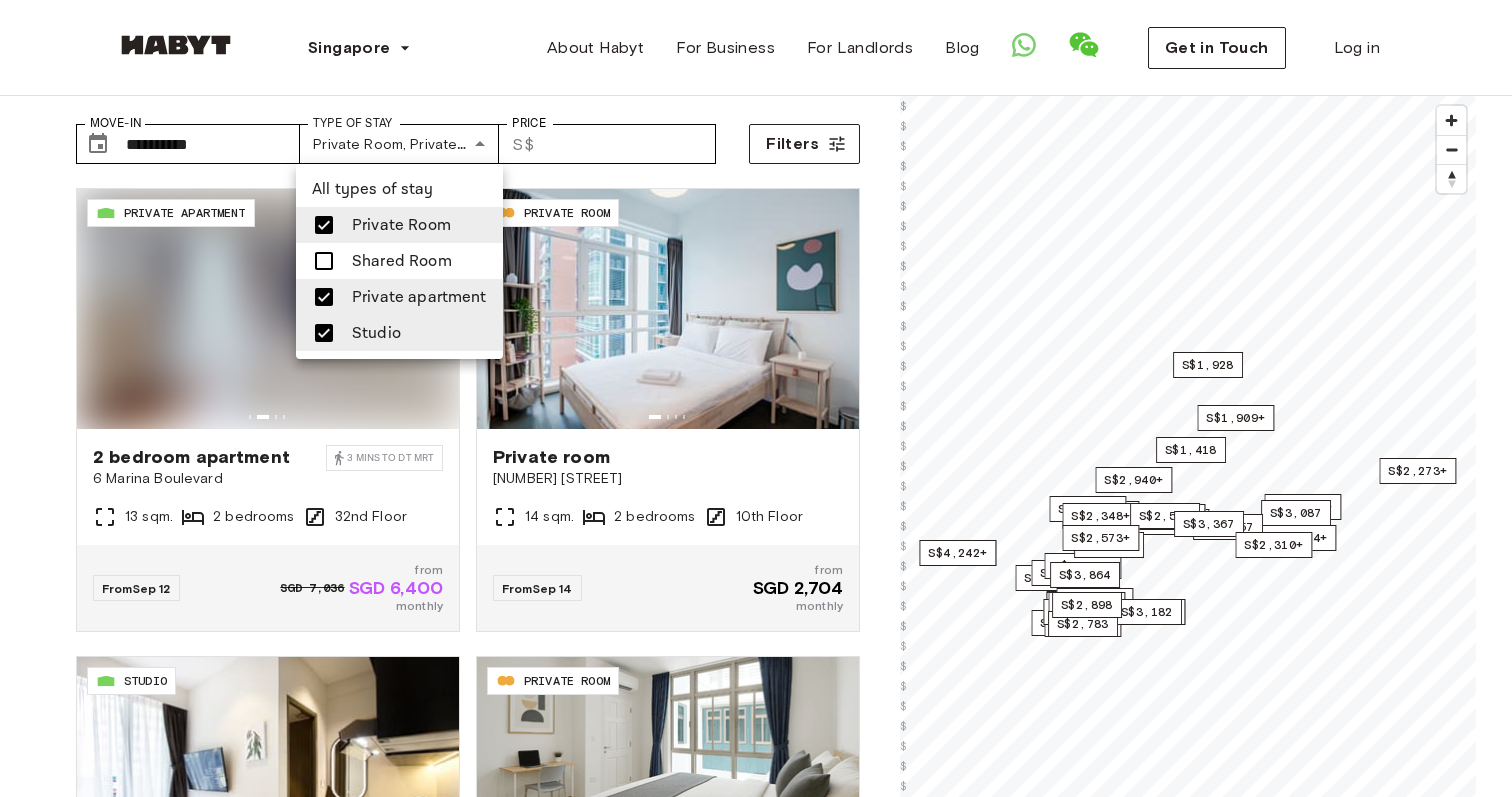 click at bounding box center [756, 398] 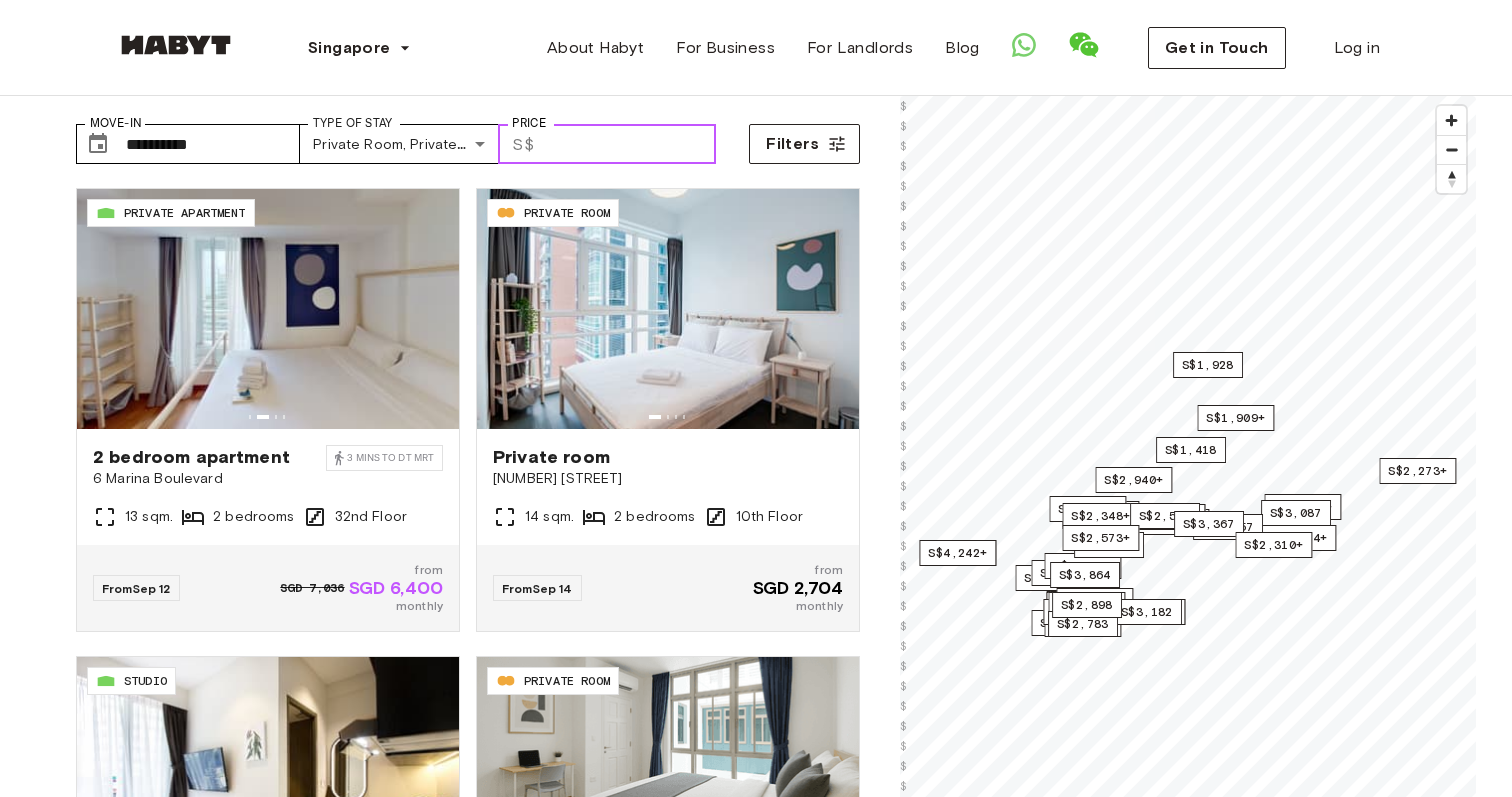 click on "Price" at bounding box center [629, 144] 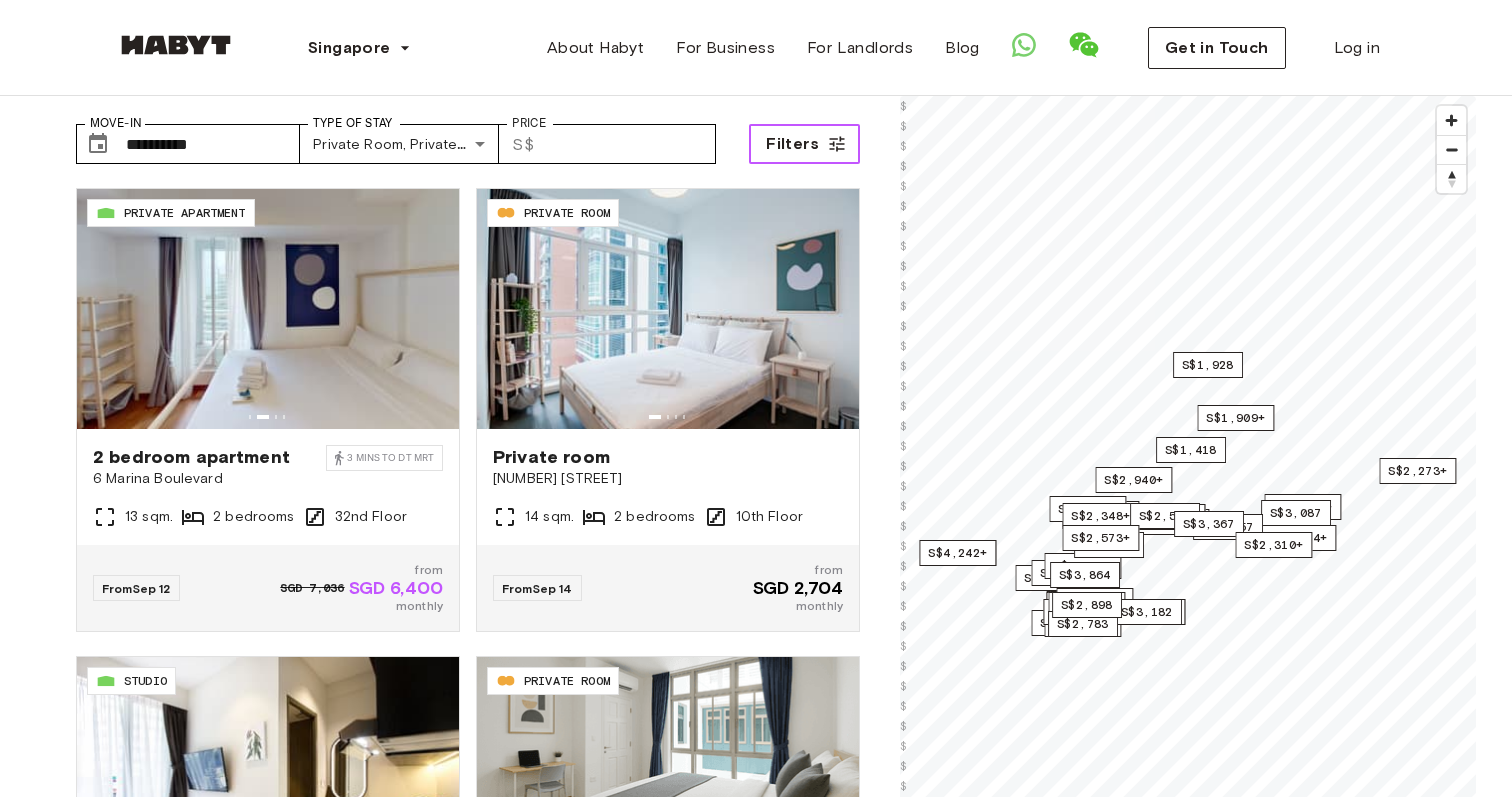 click on "Filters" at bounding box center (792, 144) 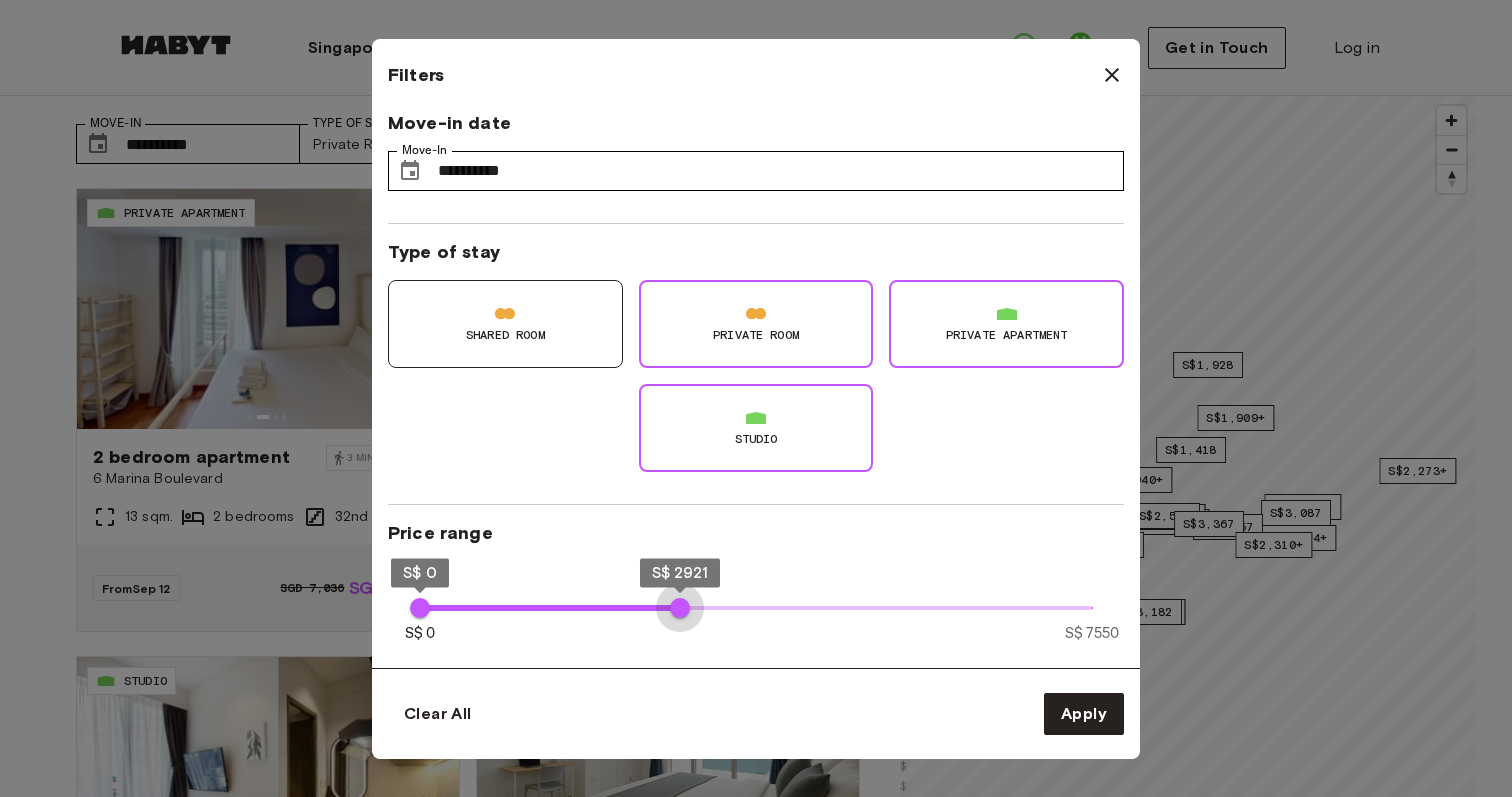 type on "****" 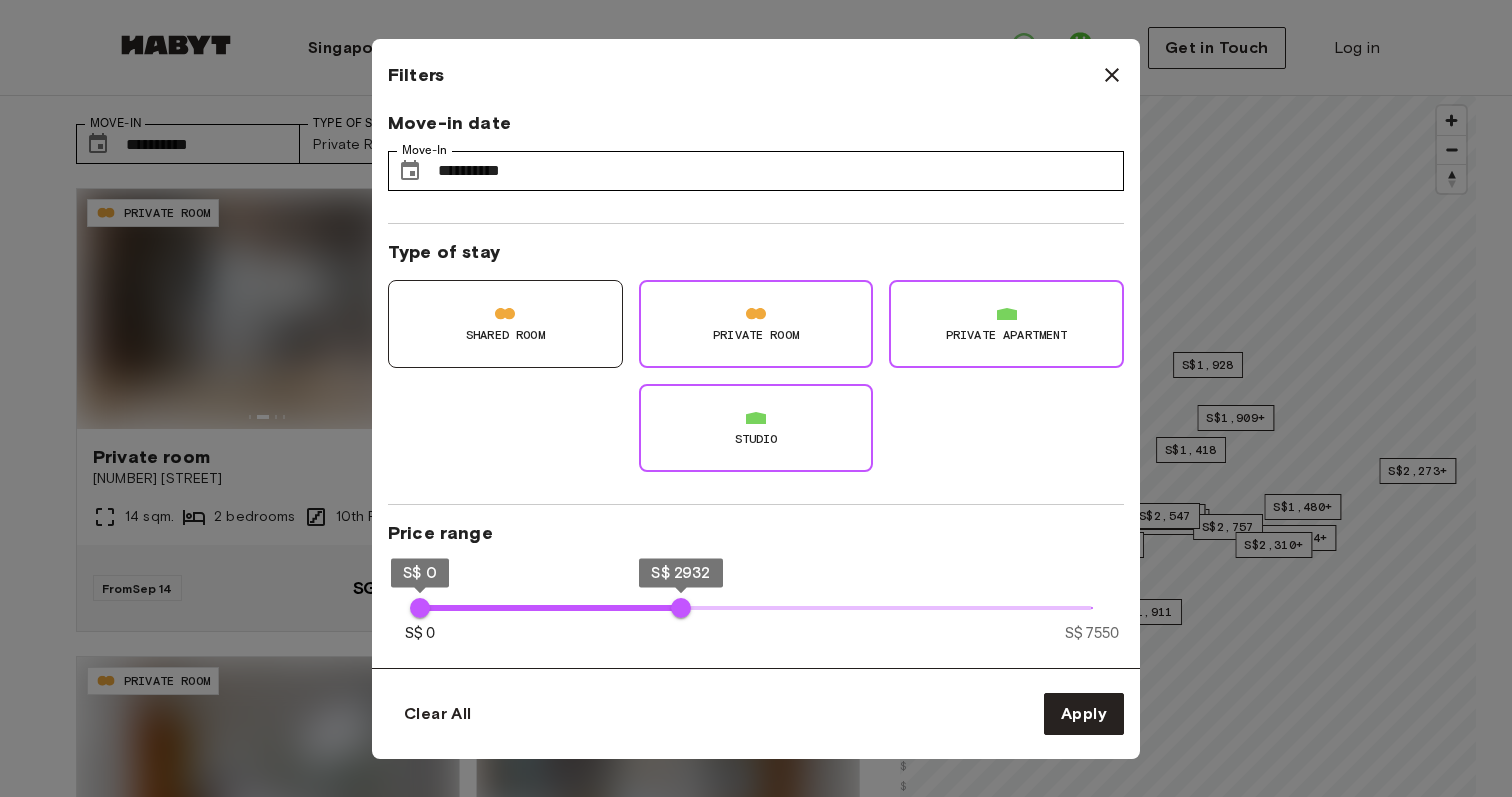 type on "****" 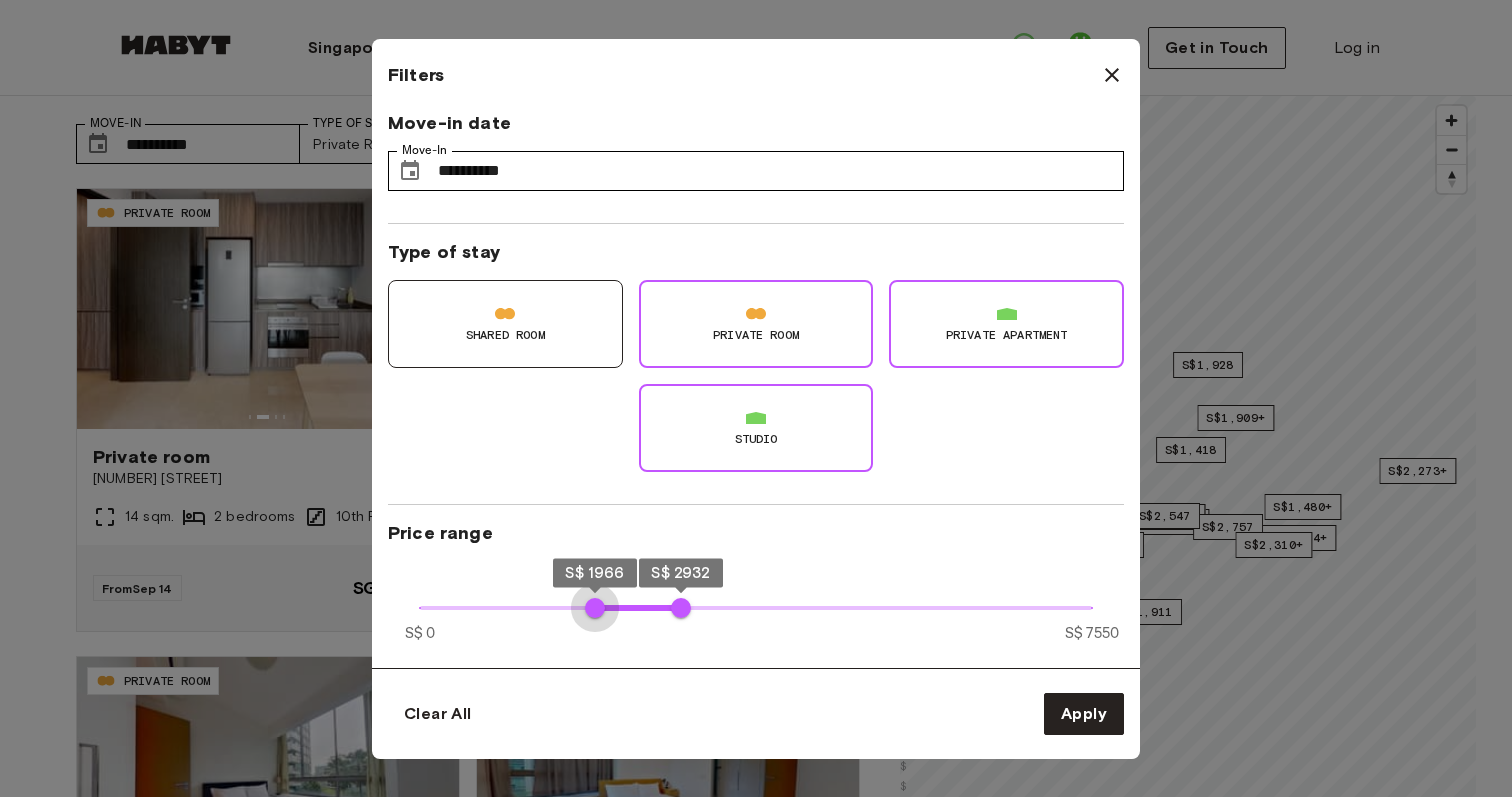 type on "****" 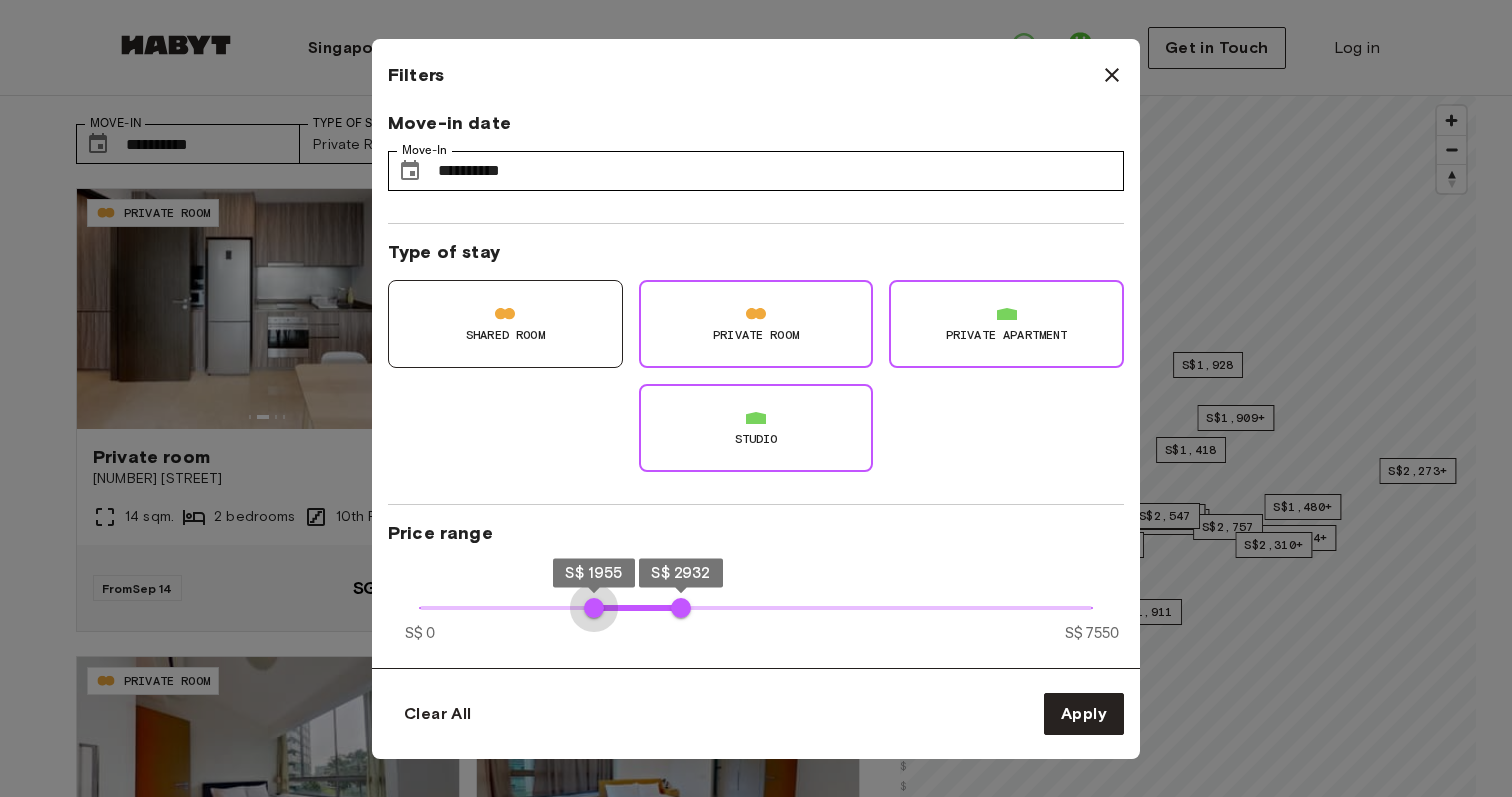 drag, startPoint x: 427, startPoint y: 612, endPoint x: 594, endPoint y: 611, distance: 167.00299 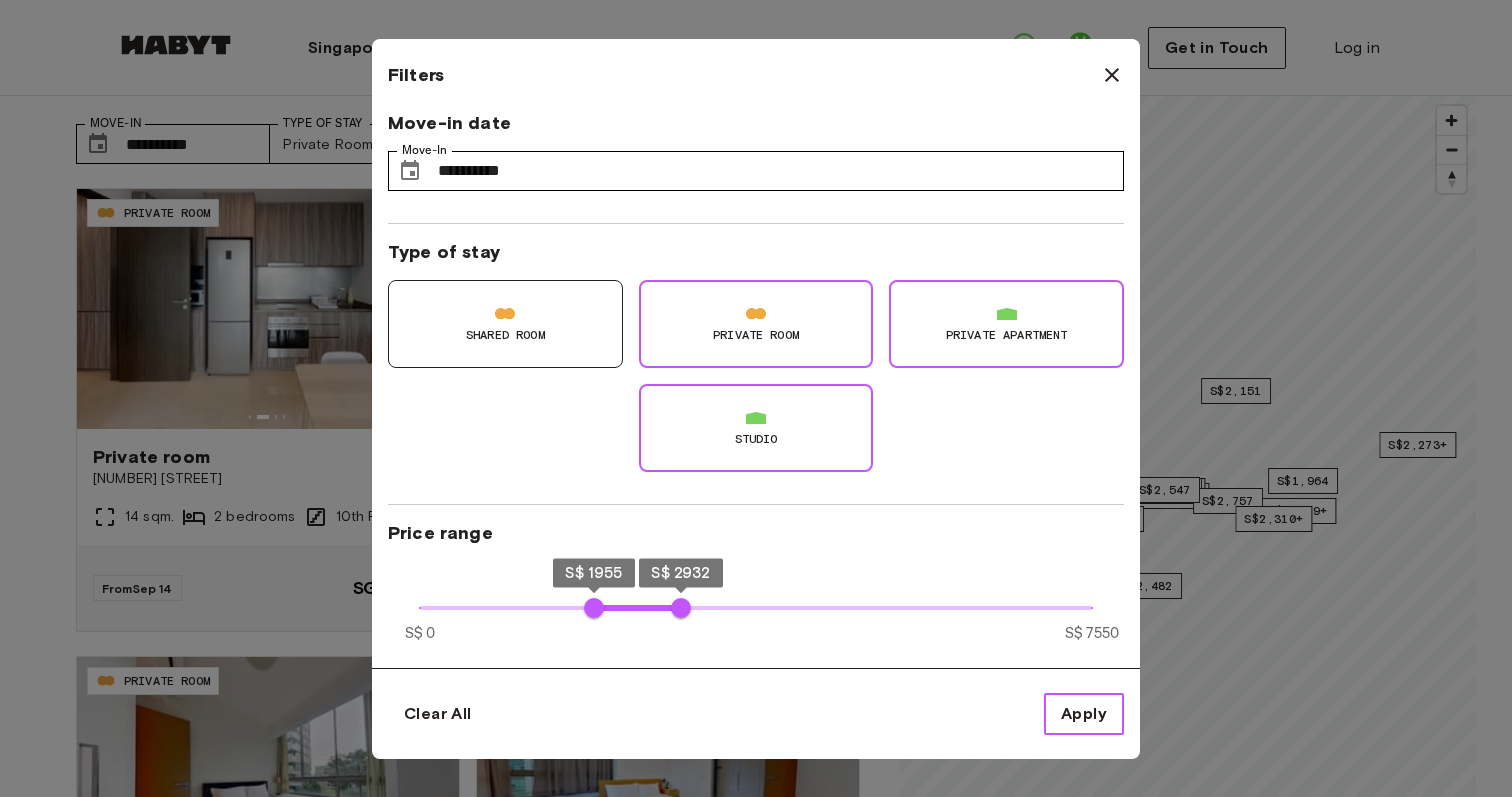 click on "Apply" at bounding box center [1084, 714] 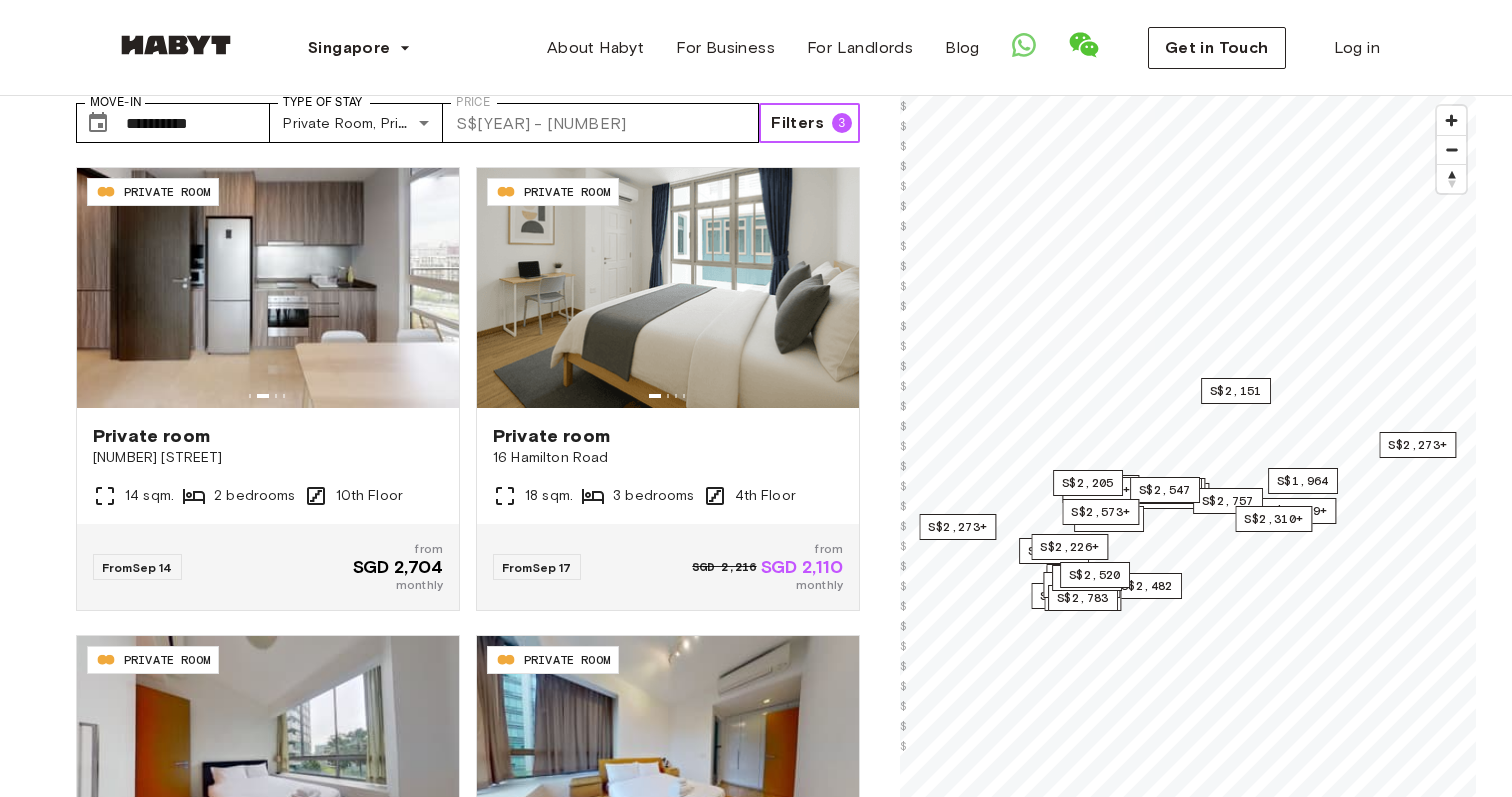 scroll, scrollTop: 110, scrollLeft: 0, axis: vertical 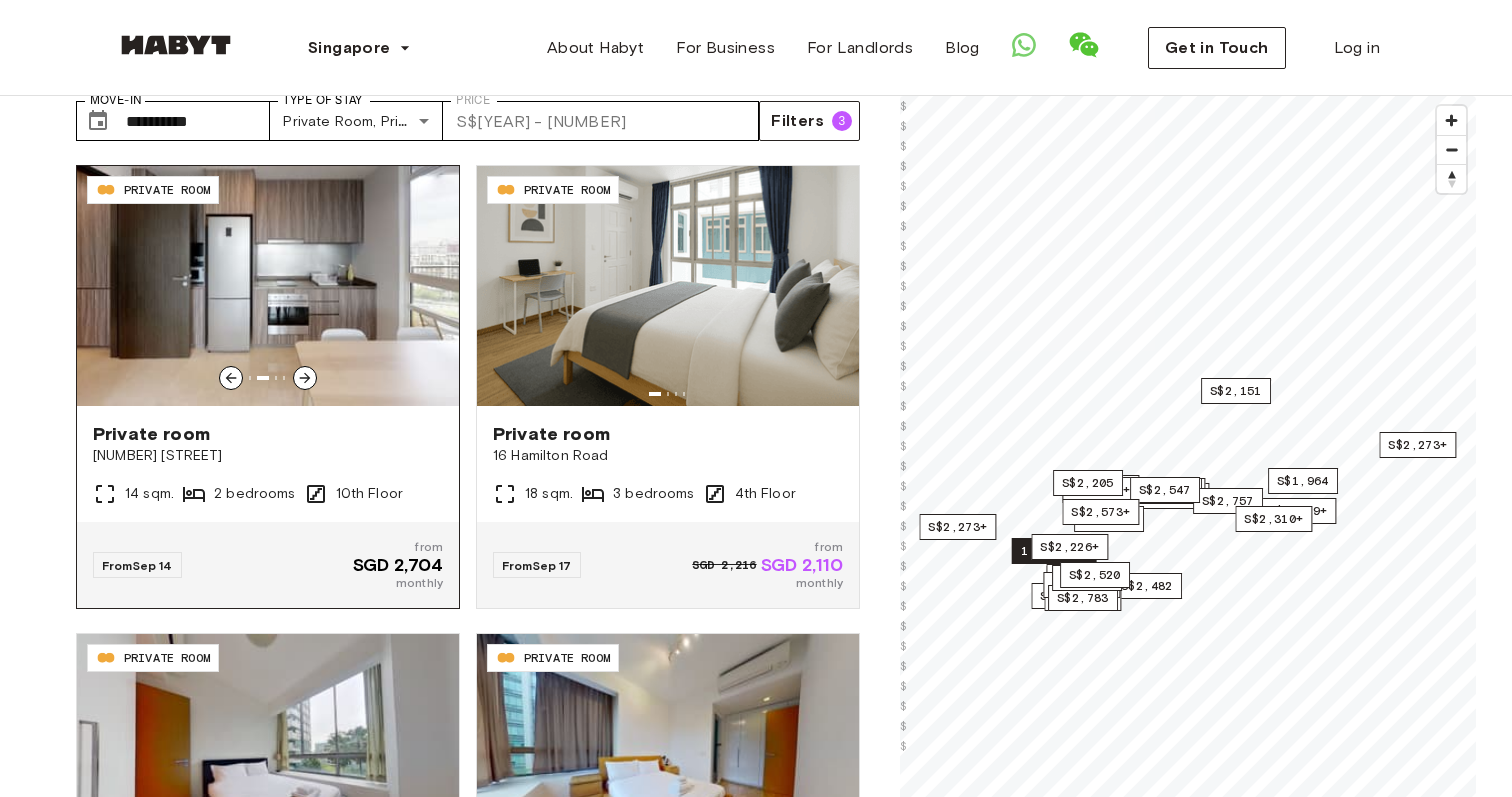 click 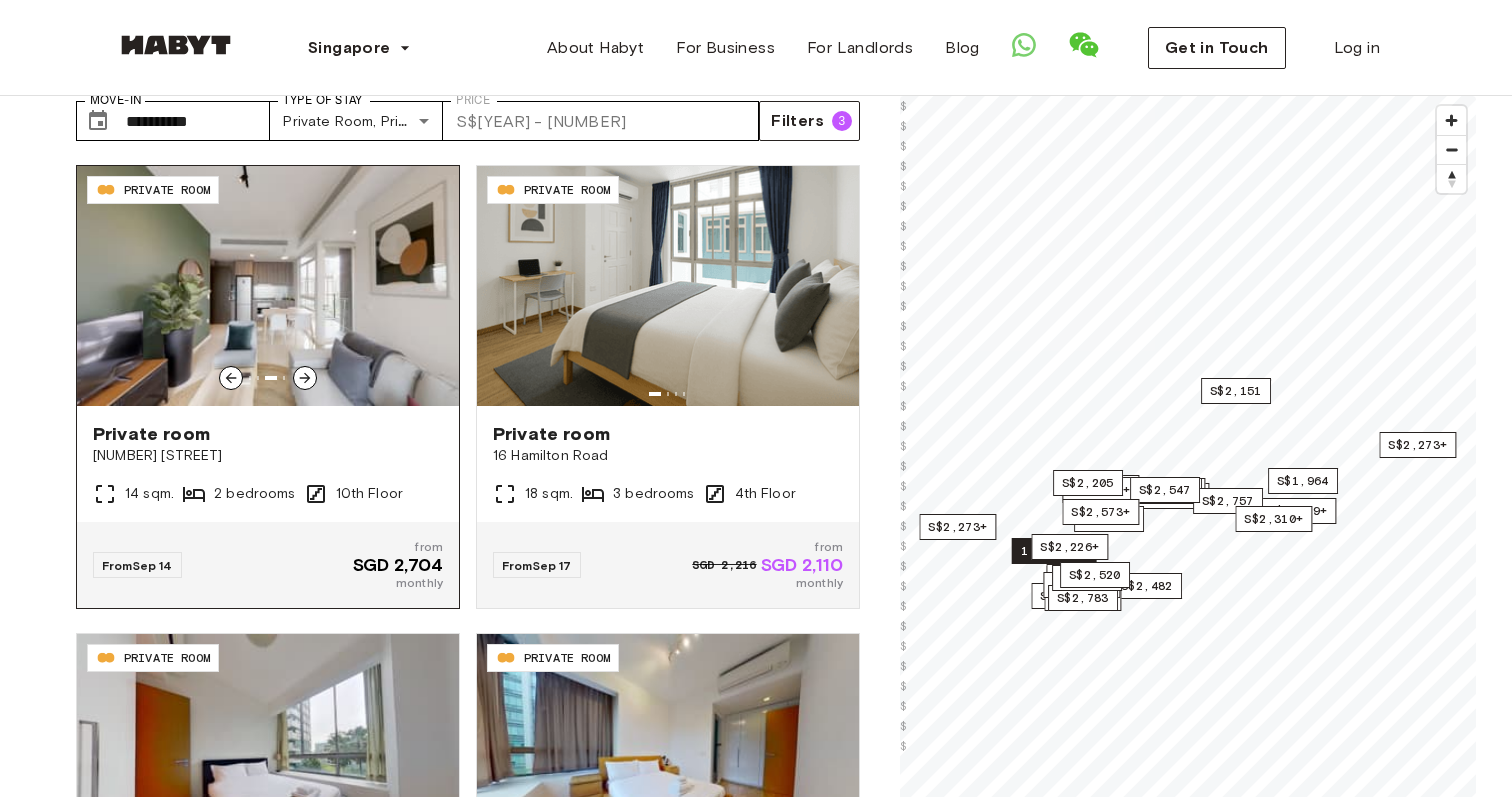 click 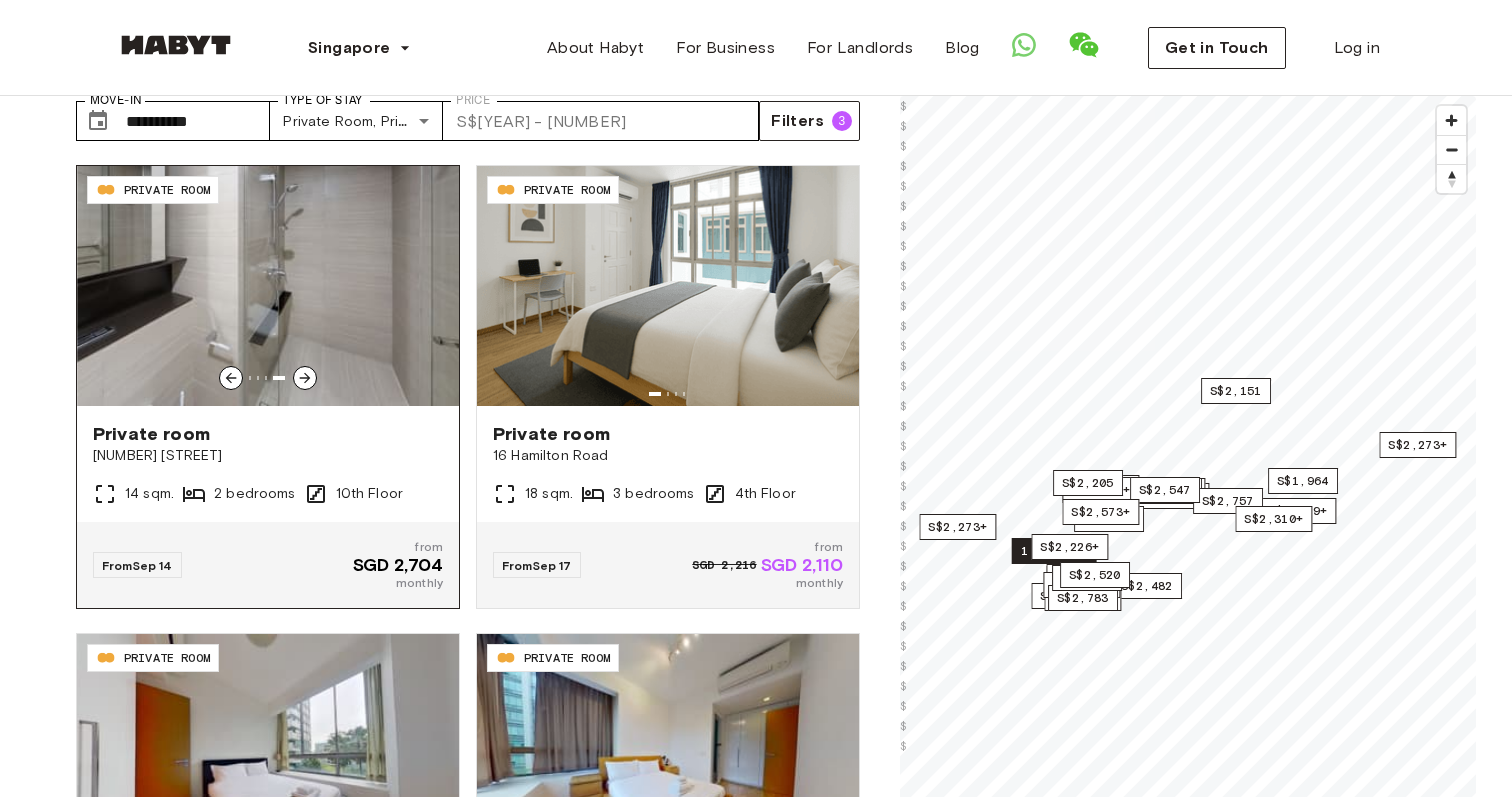 click 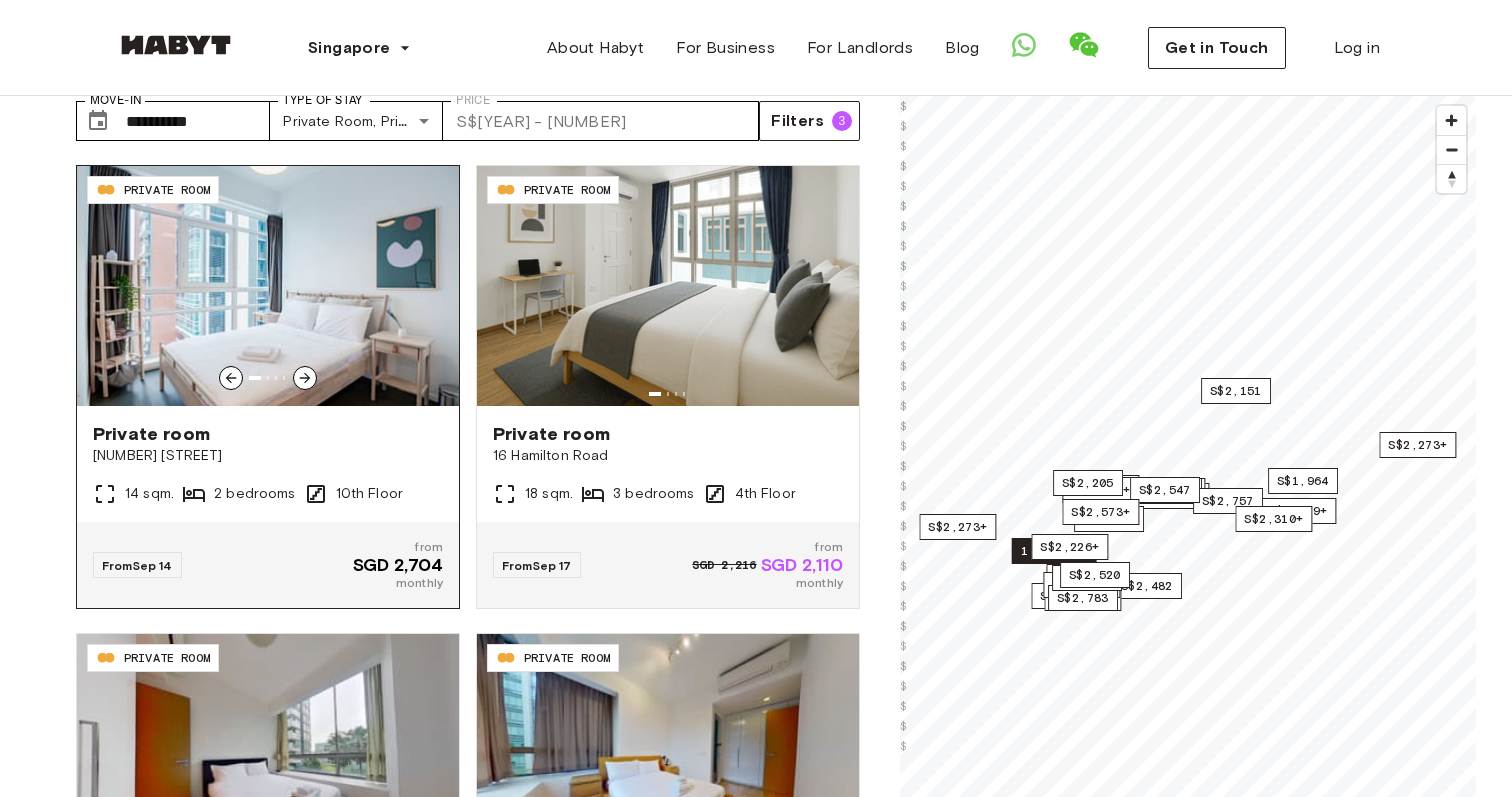 click 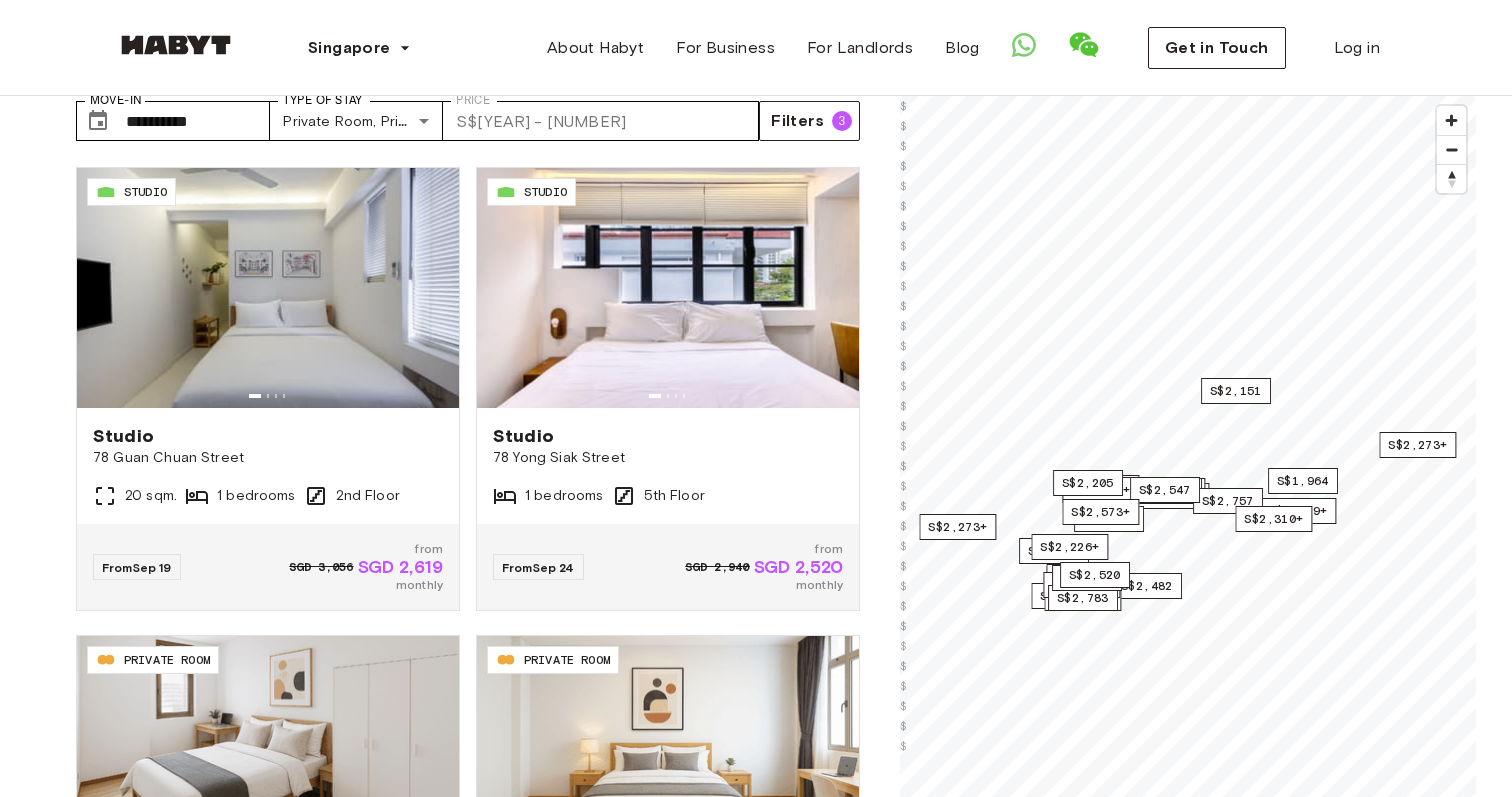 scroll, scrollTop: 937, scrollLeft: 0, axis: vertical 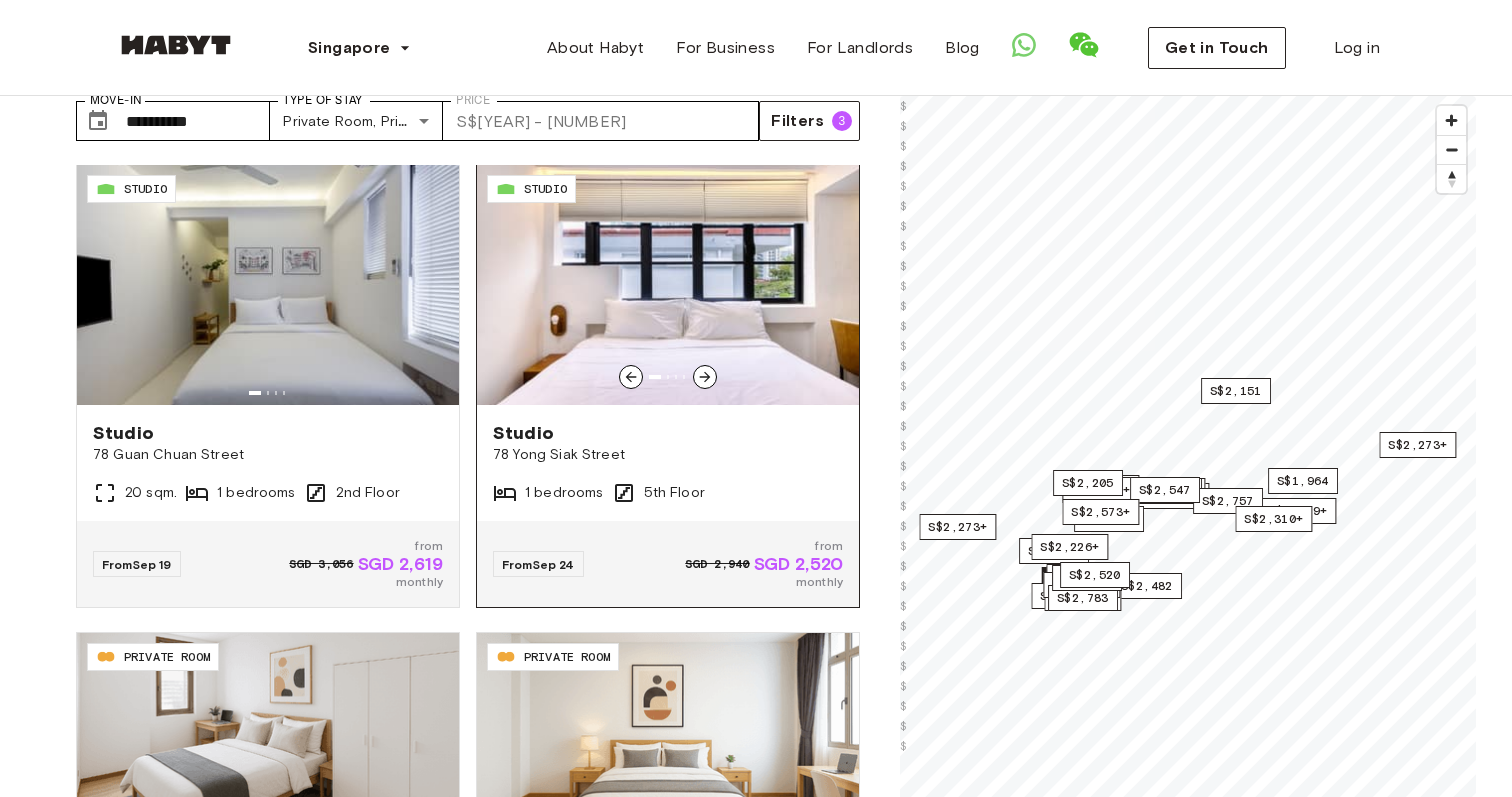 click 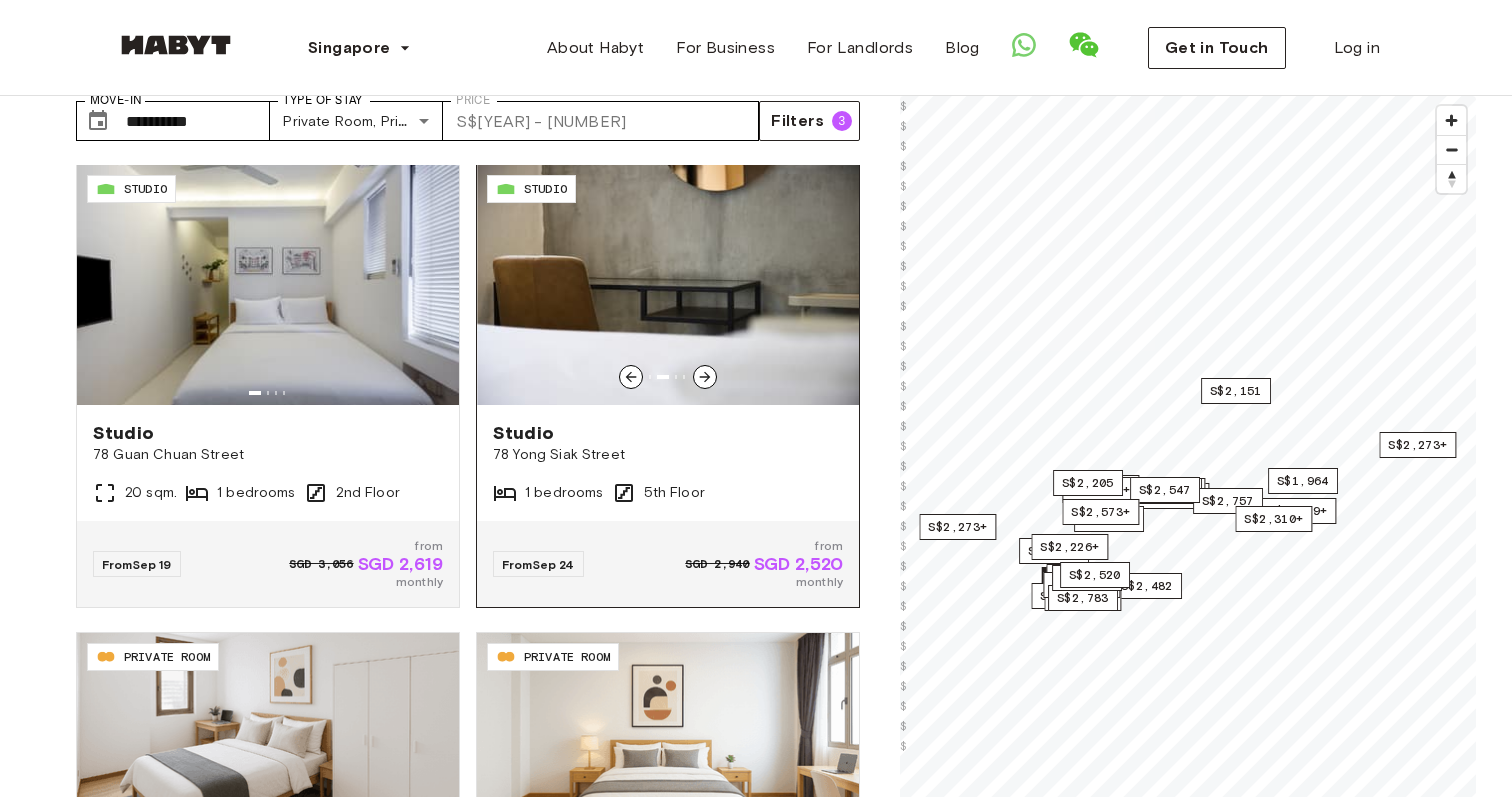 click 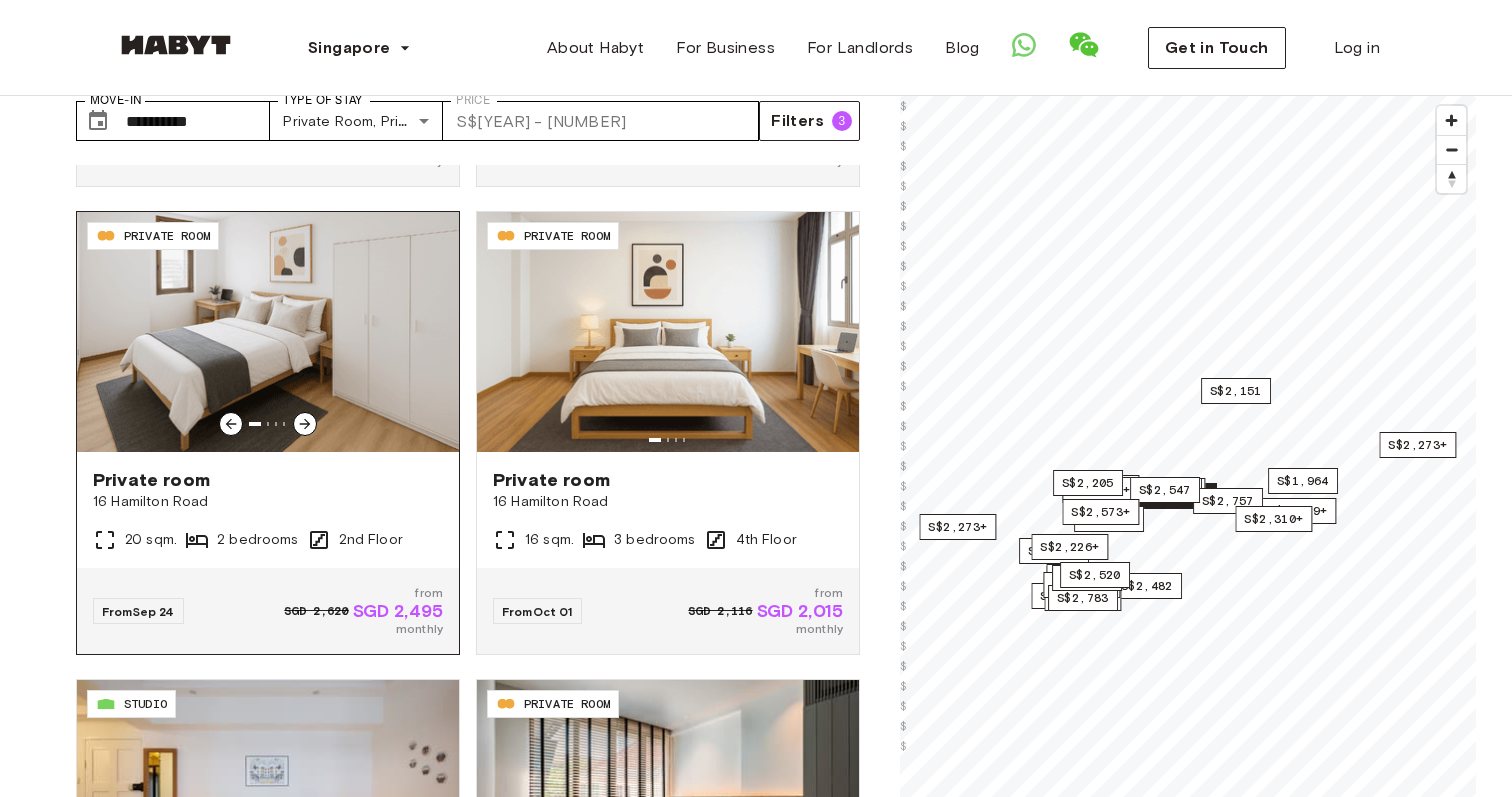 scroll, scrollTop: 1344, scrollLeft: 0, axis: vertical 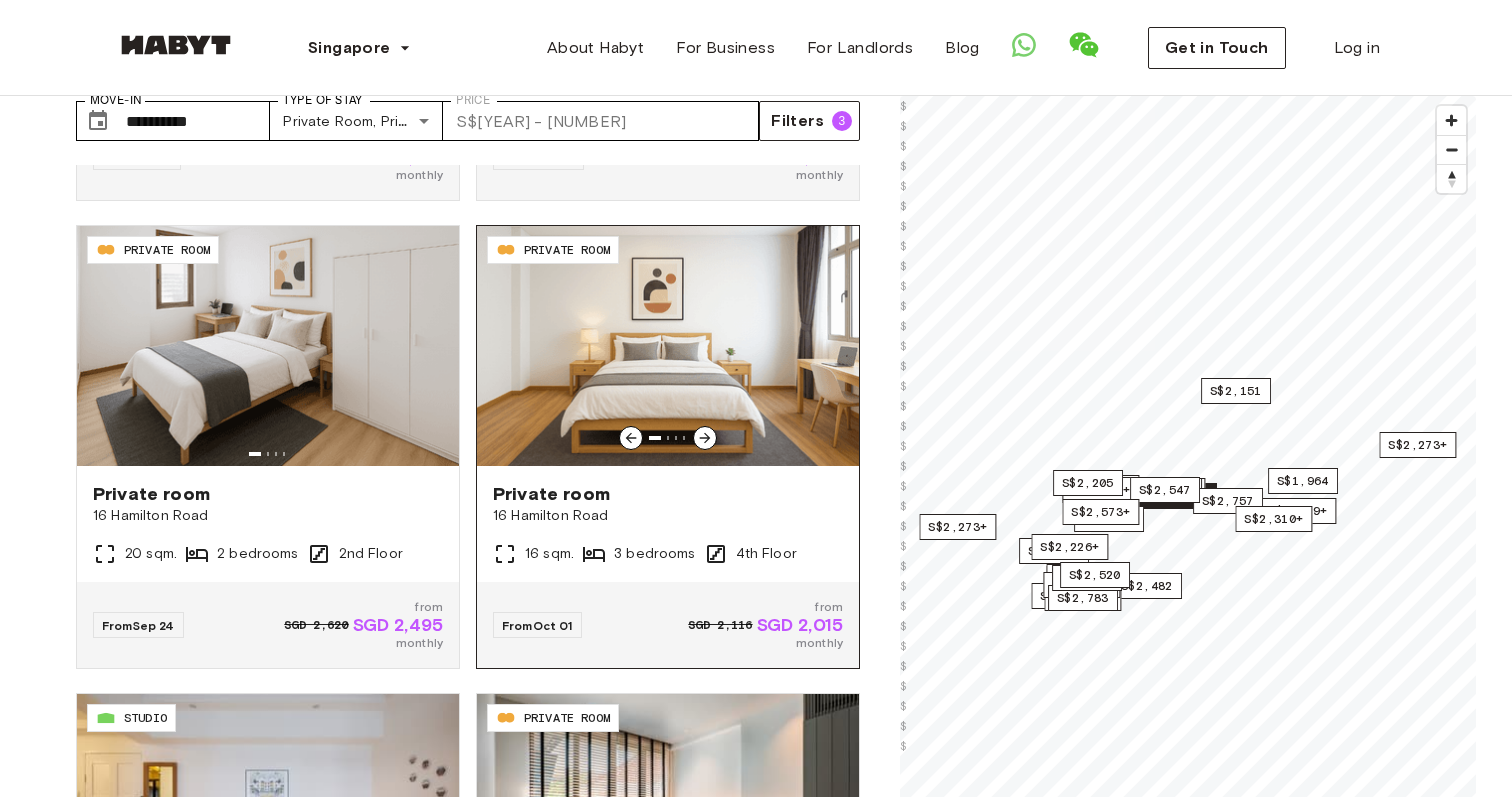 click 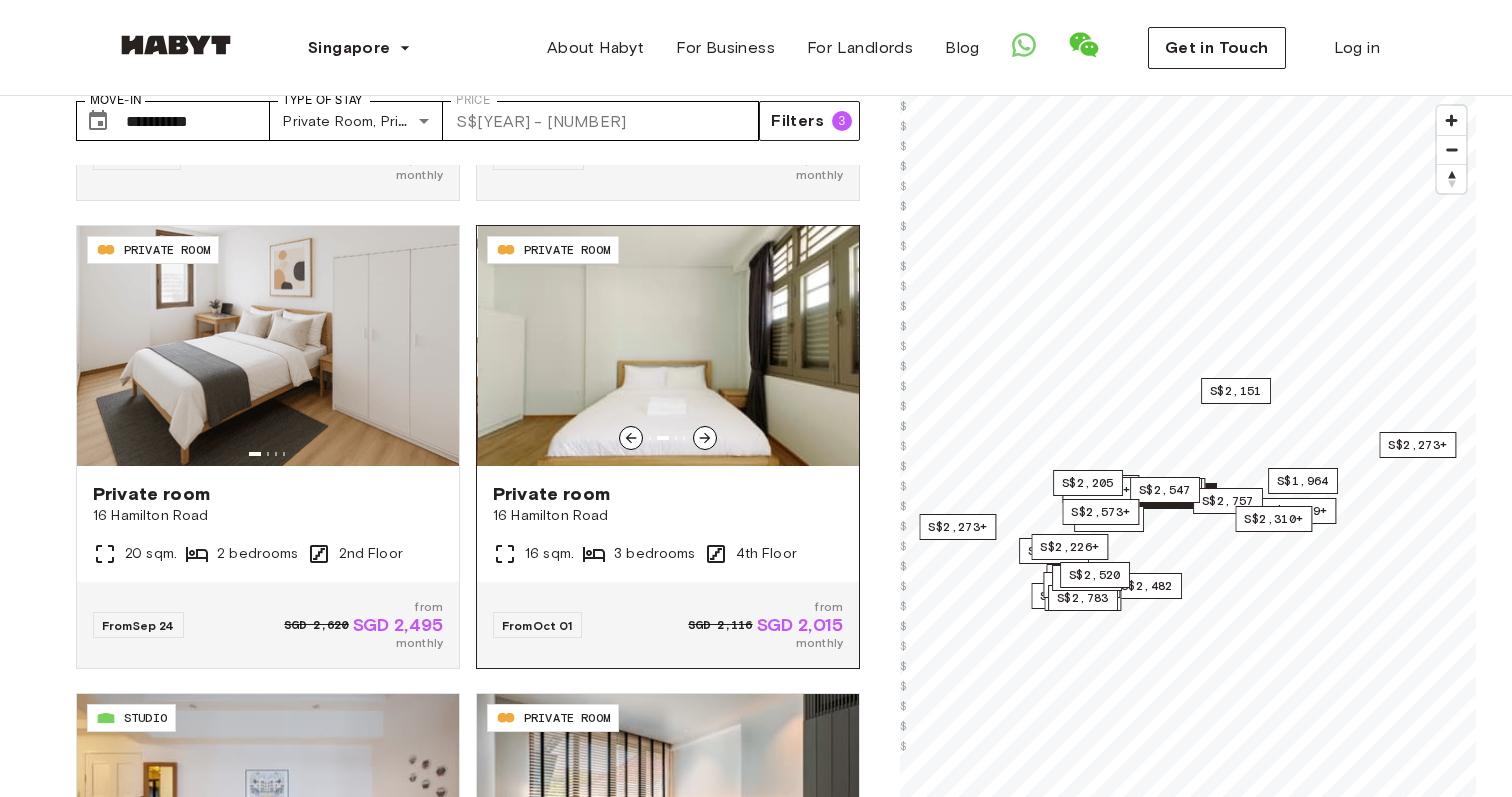 click 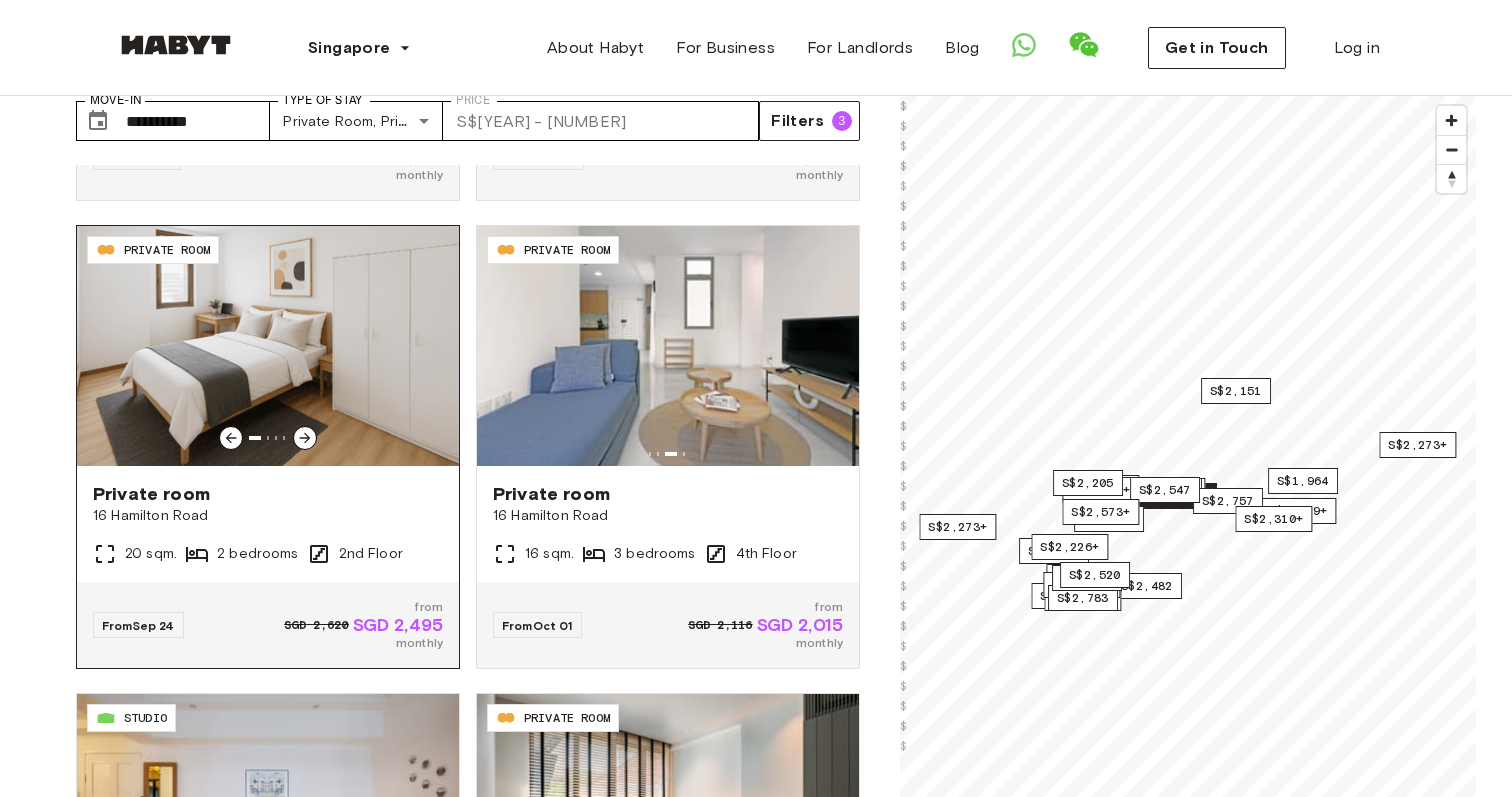 click 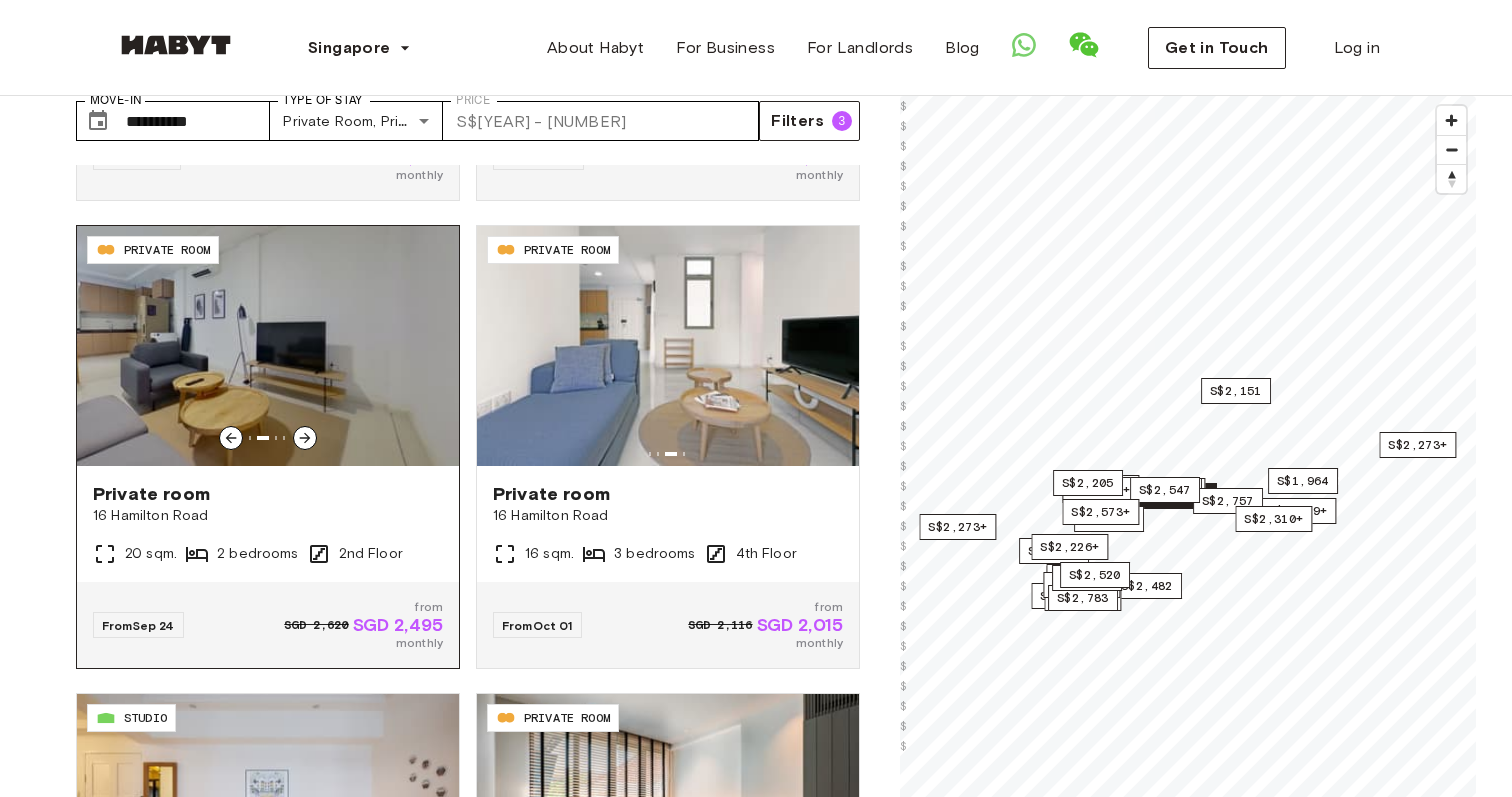 click 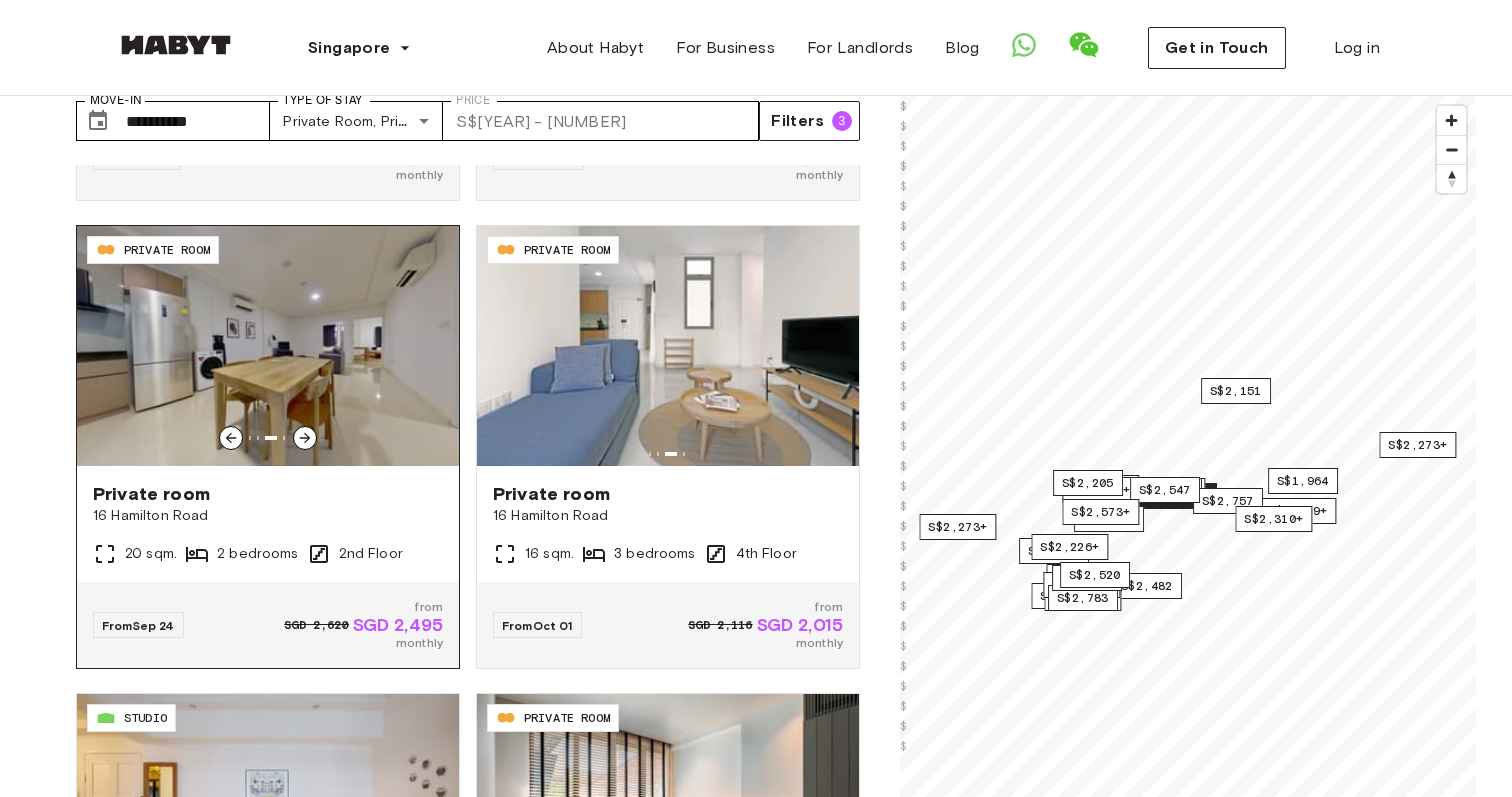 click 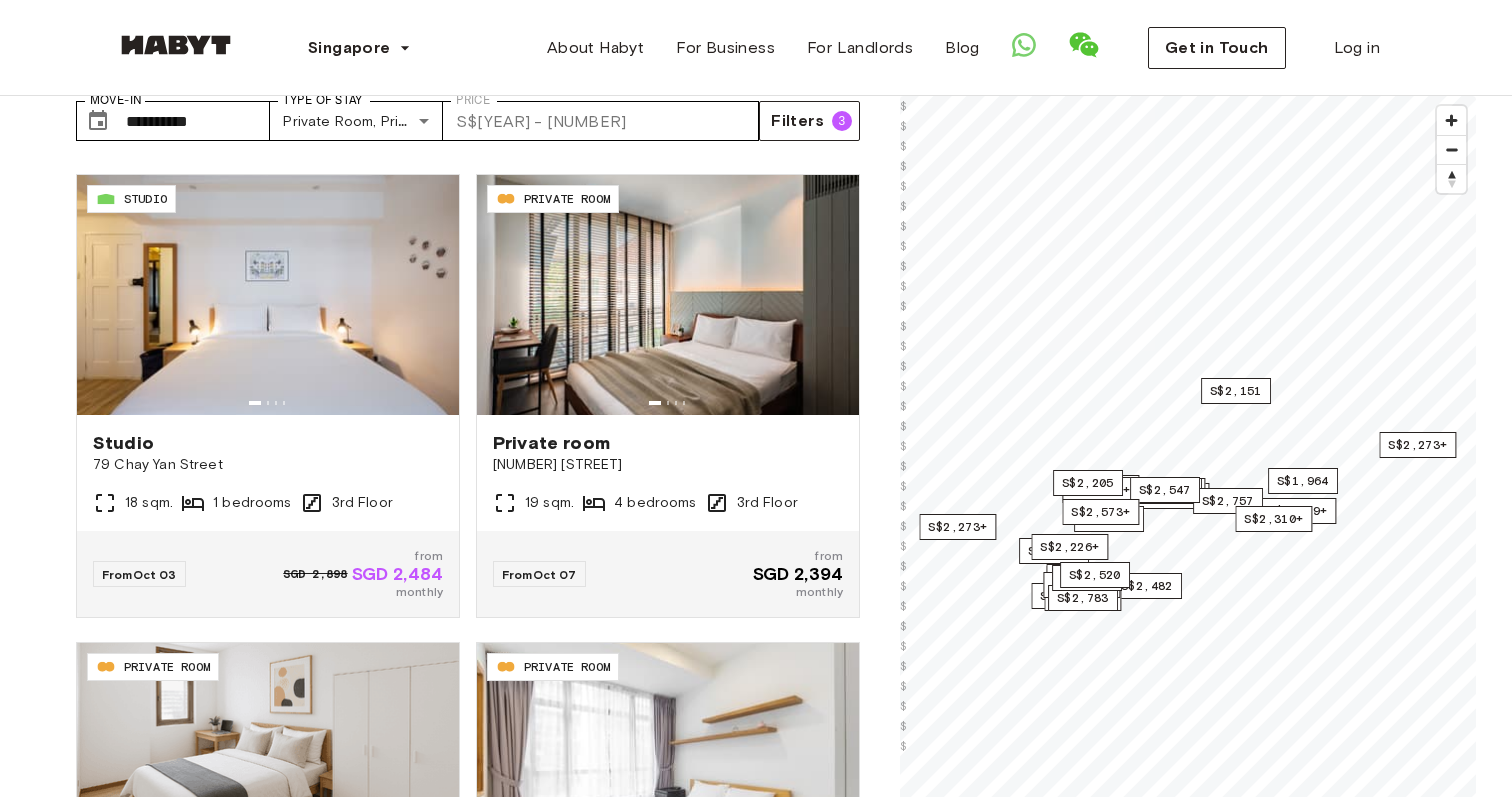 scroll, scrollTop: 1844, scrollLeft: 0, axis: vertical 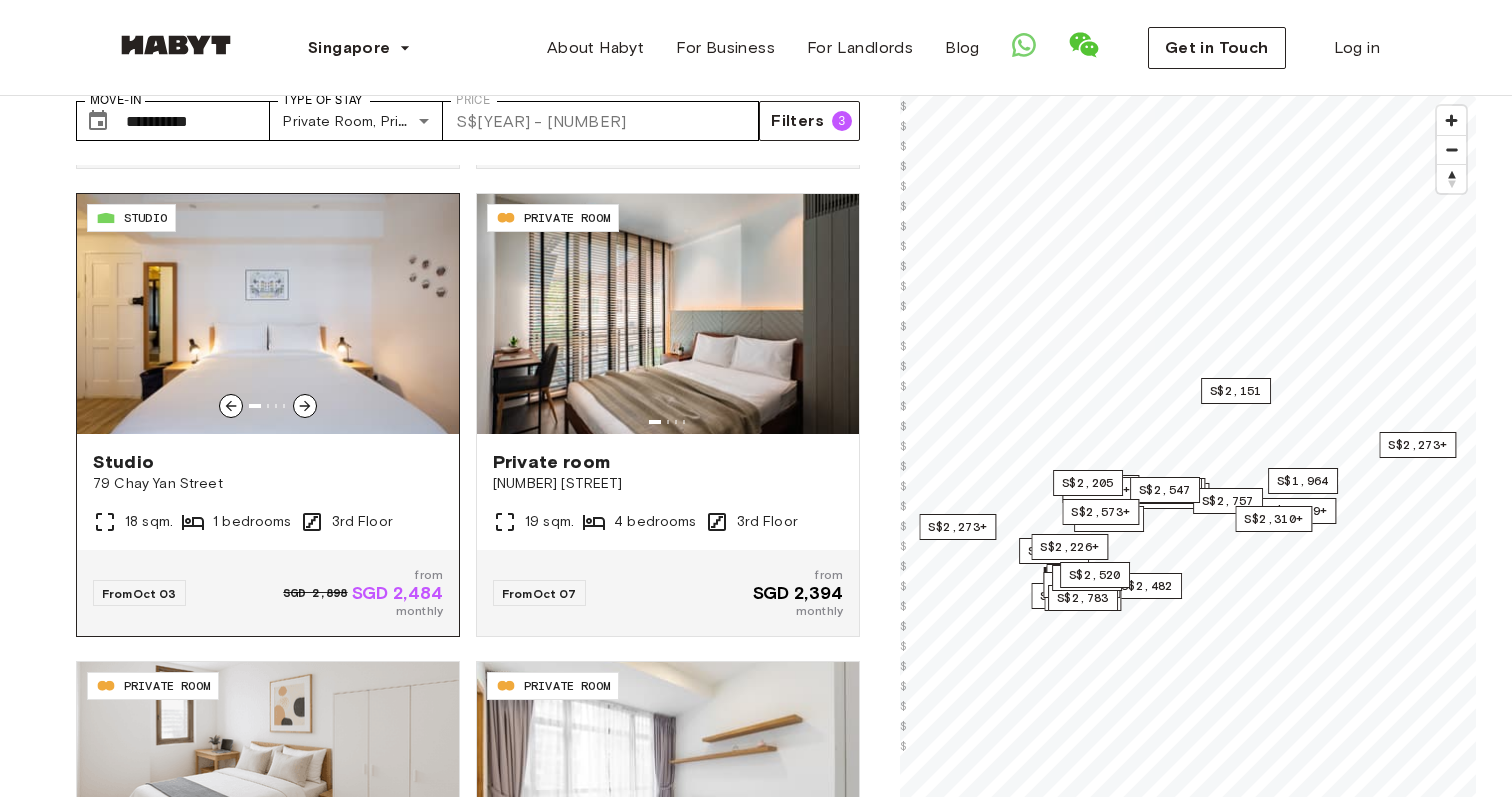 click 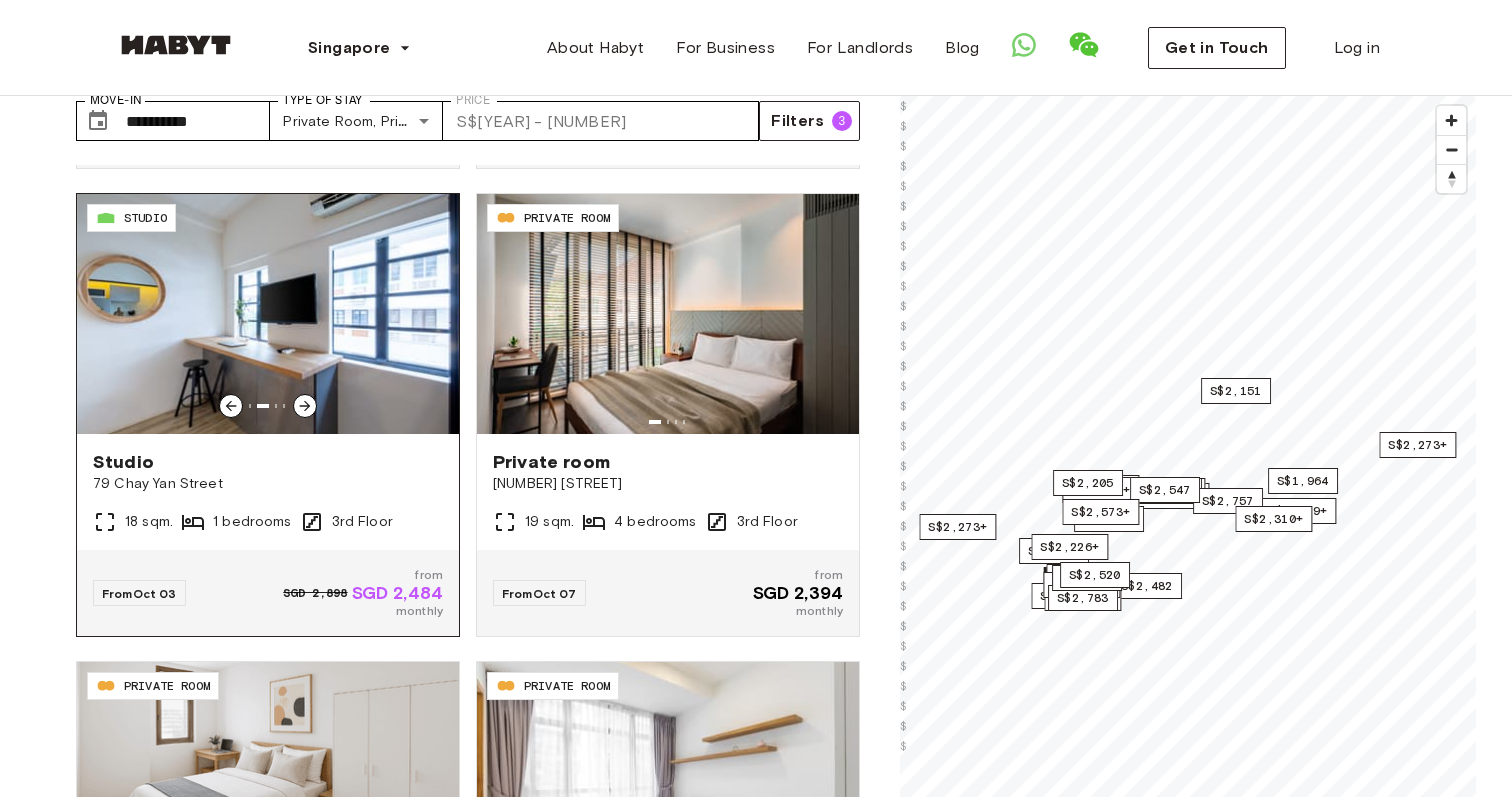 click 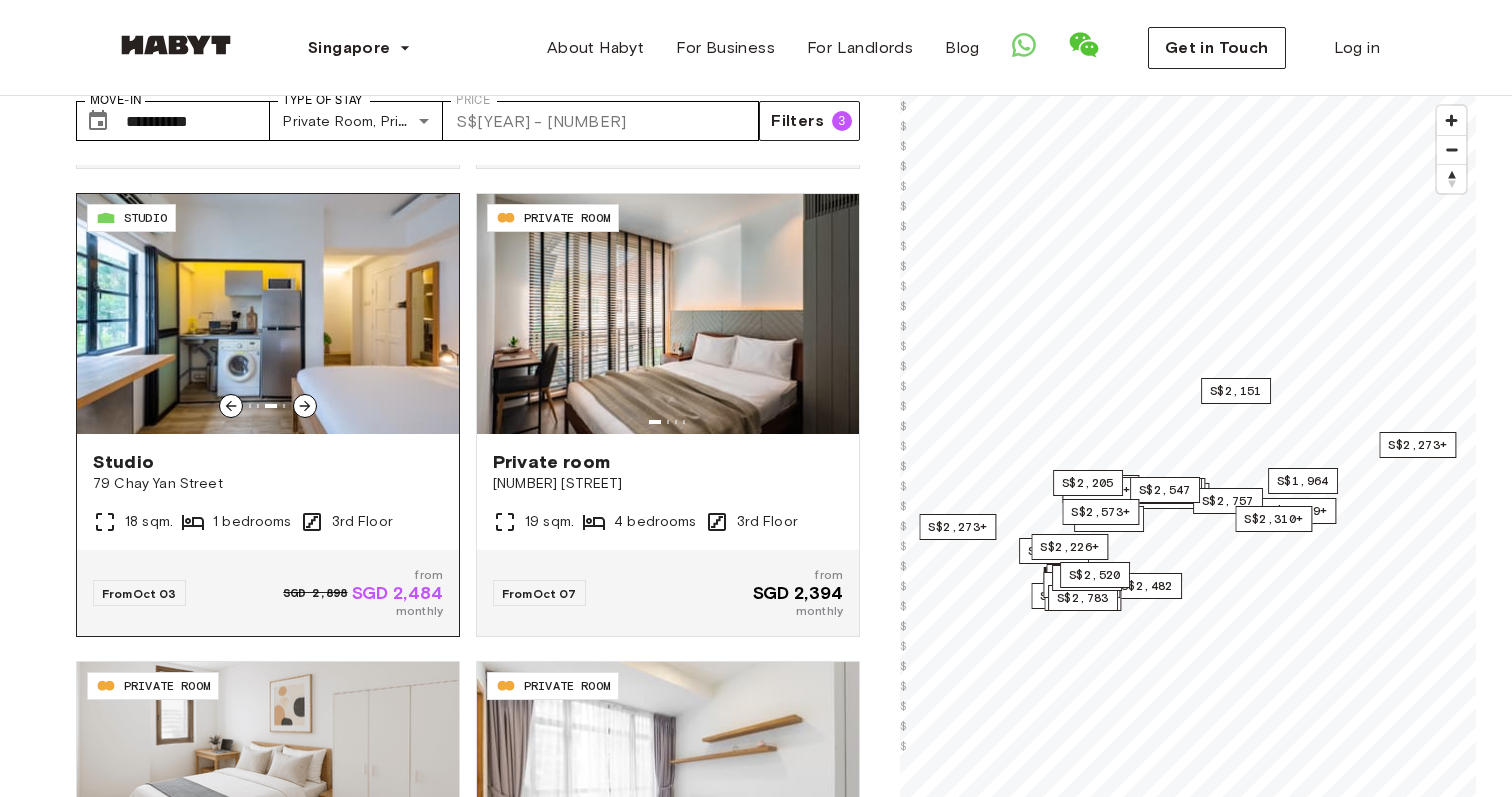 click 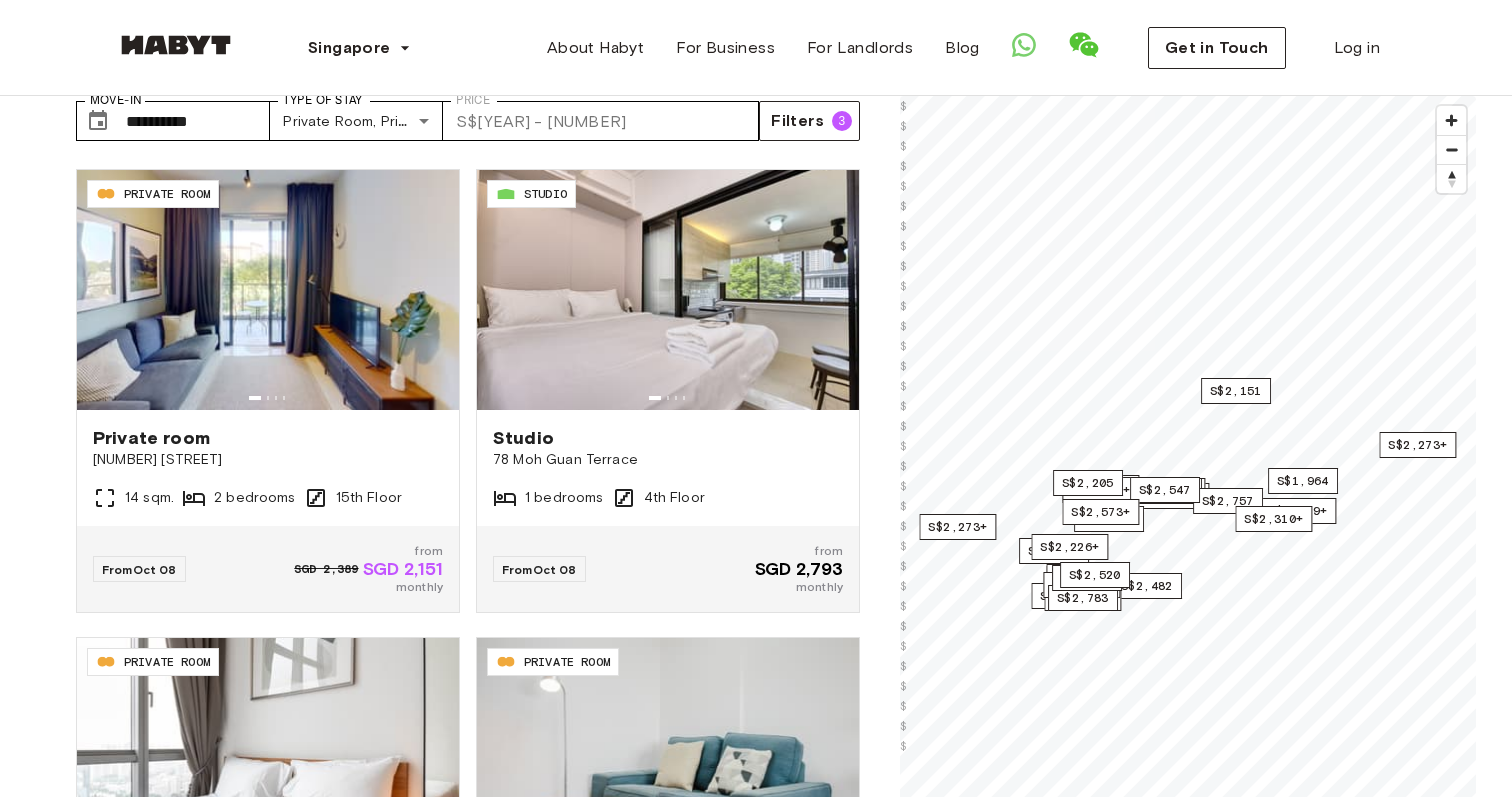 scroll, scrollTop: 2770, scrollLeft: 0, axis: vertical 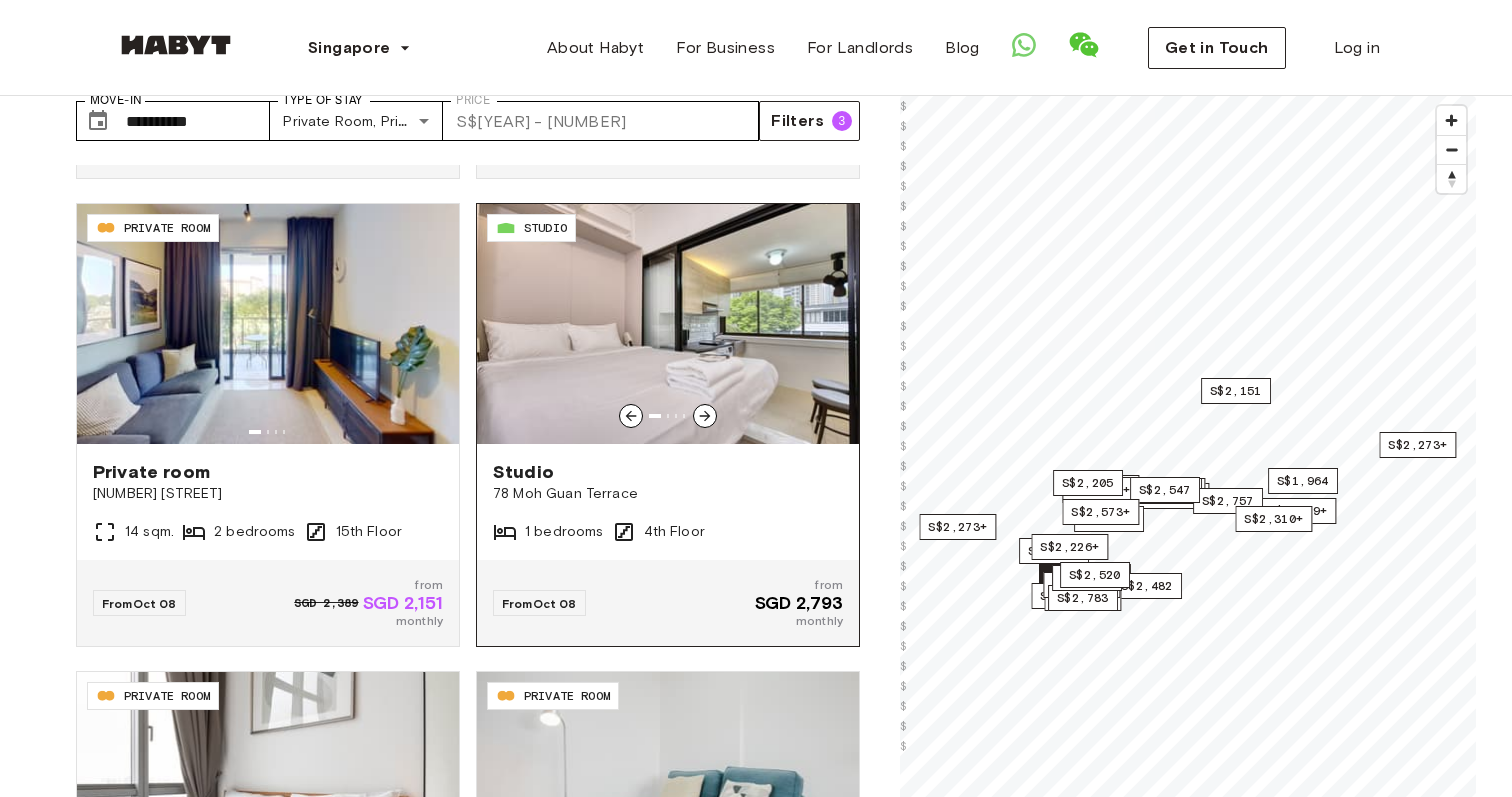 click 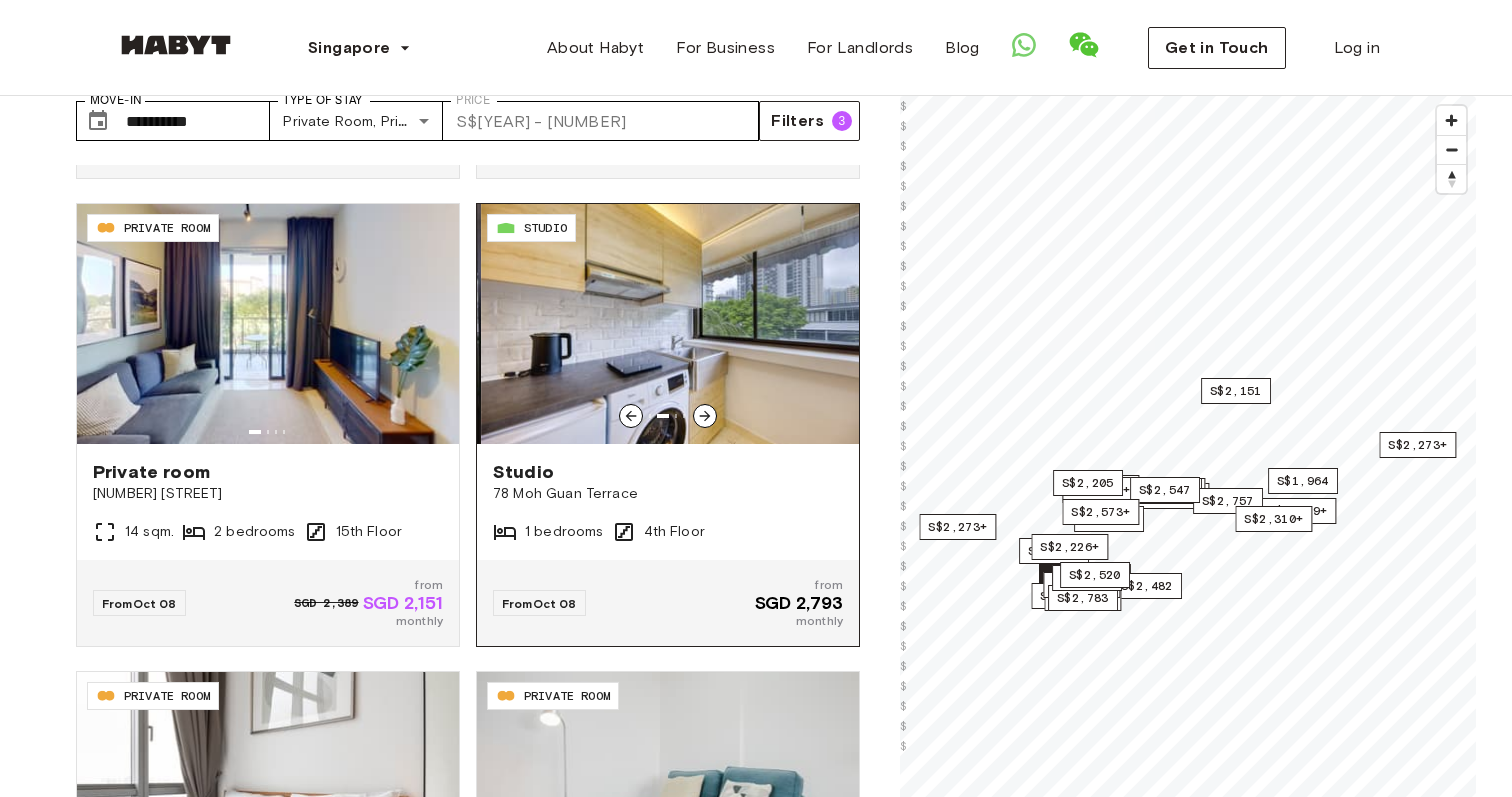 click 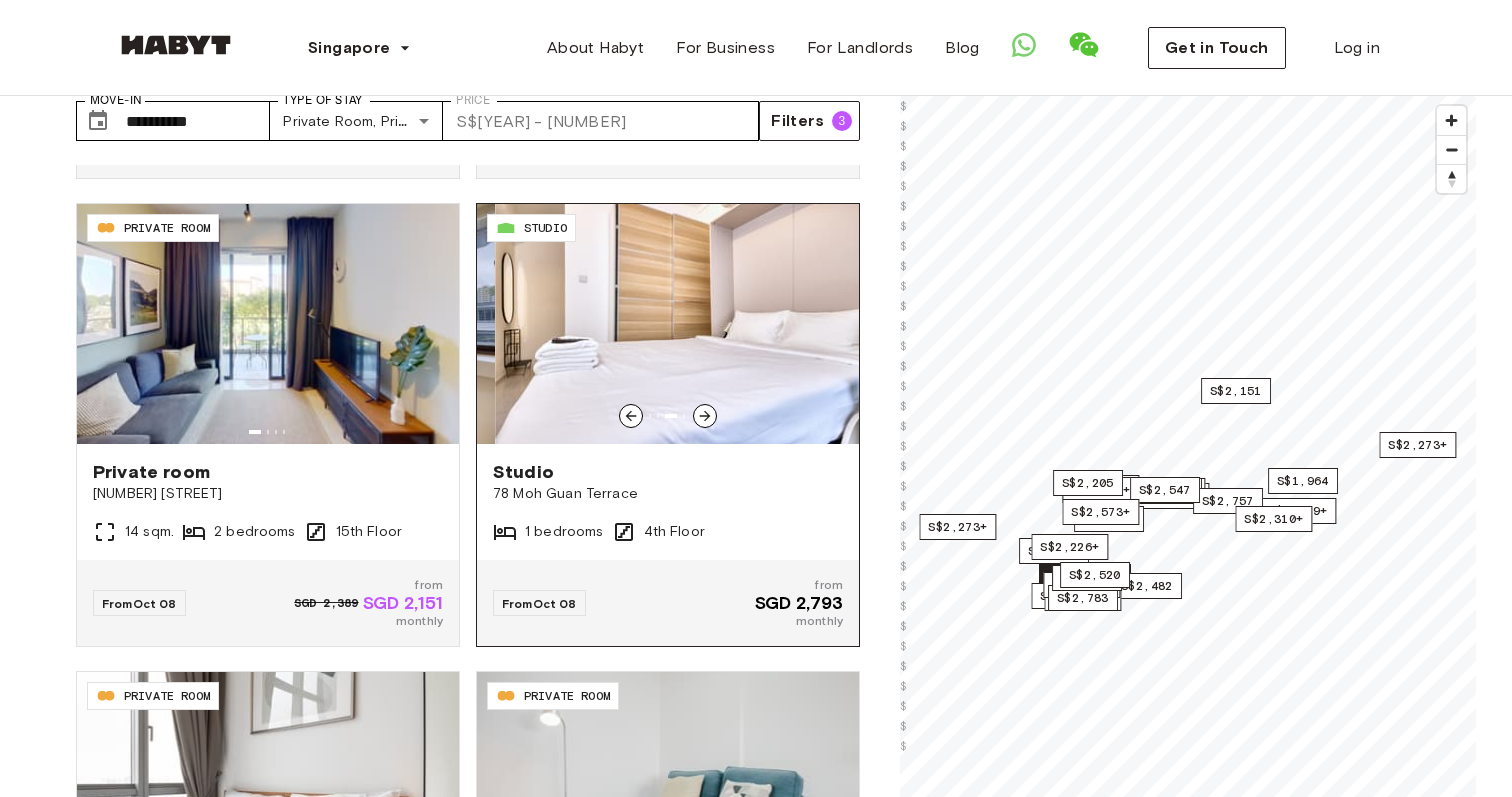 click 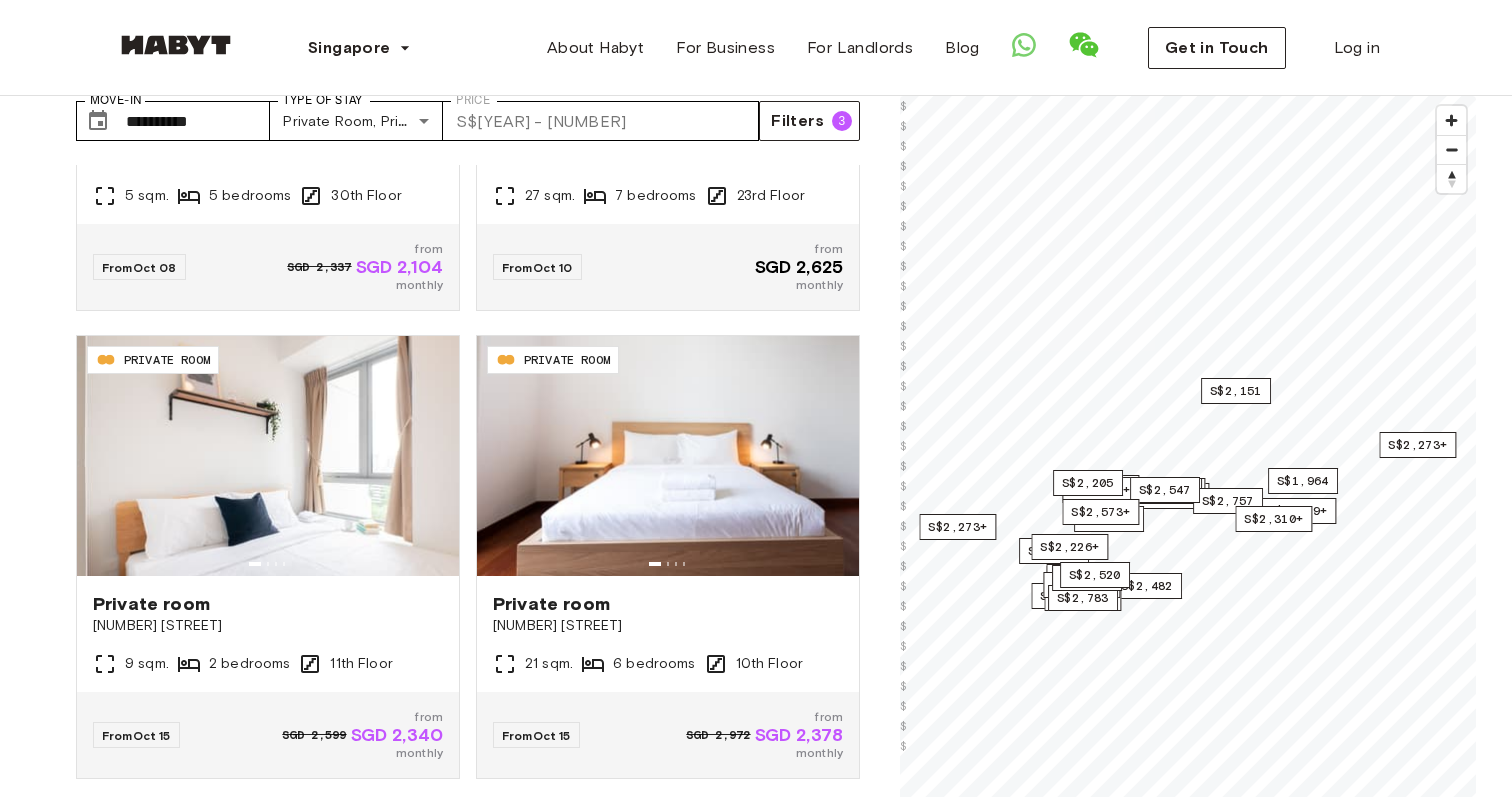 scroll, scrollTop: 3973, scrollLeft: 0, axis: vertical 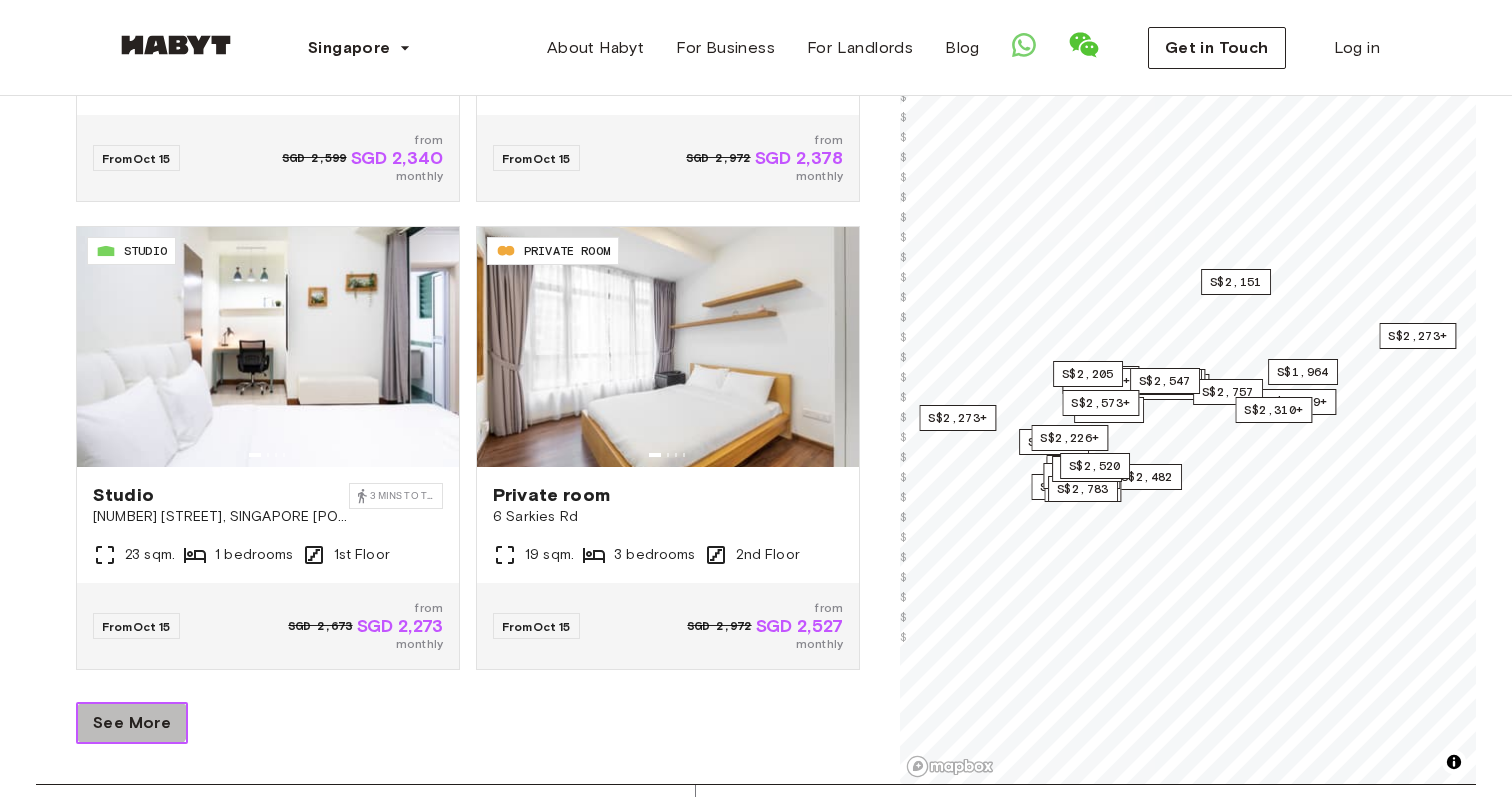 click on "See More" at bounding box center [132, 723] 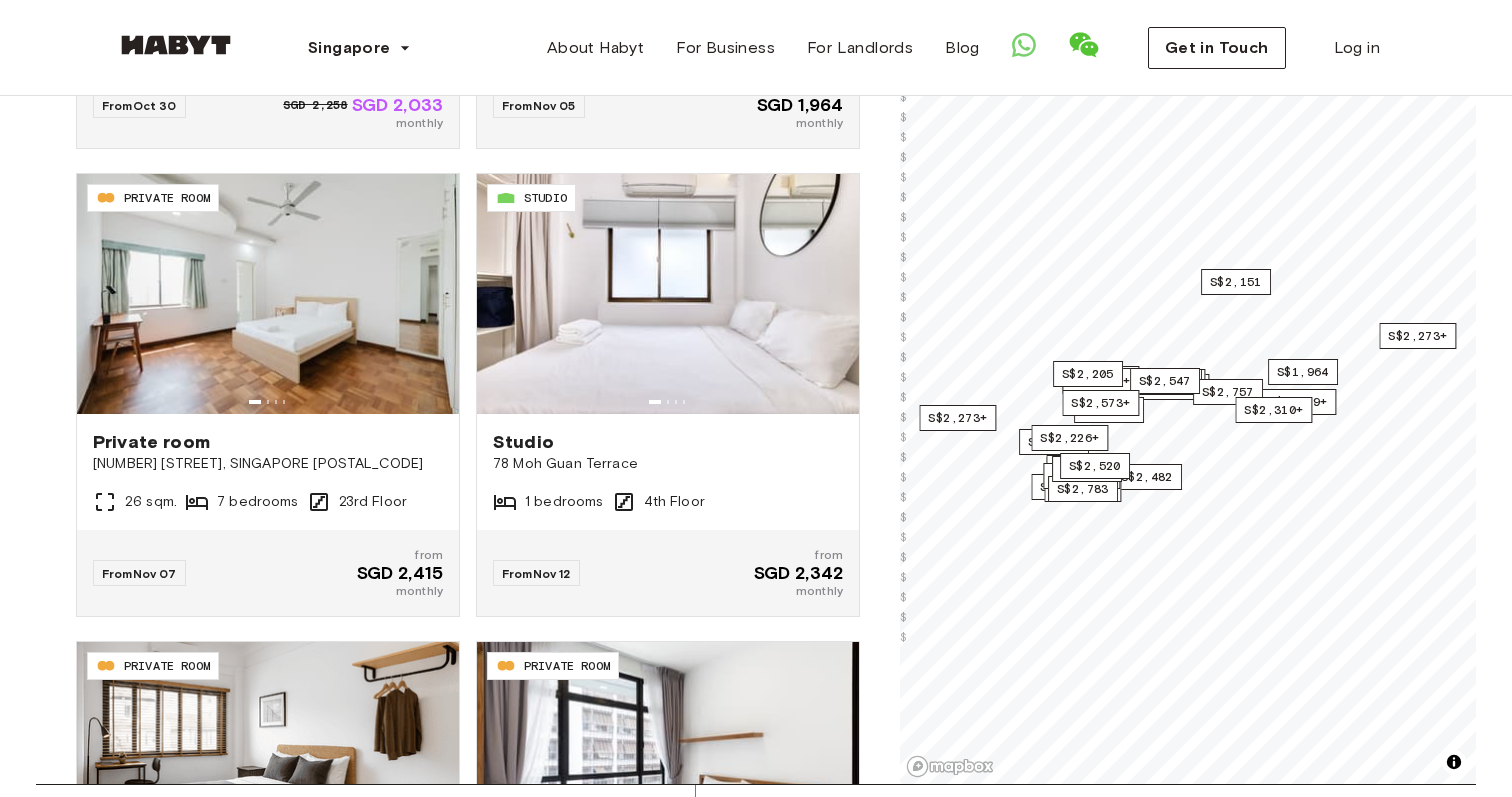 scroll, scrollTop: 7304, scrollLeft: 0, axis: vertical 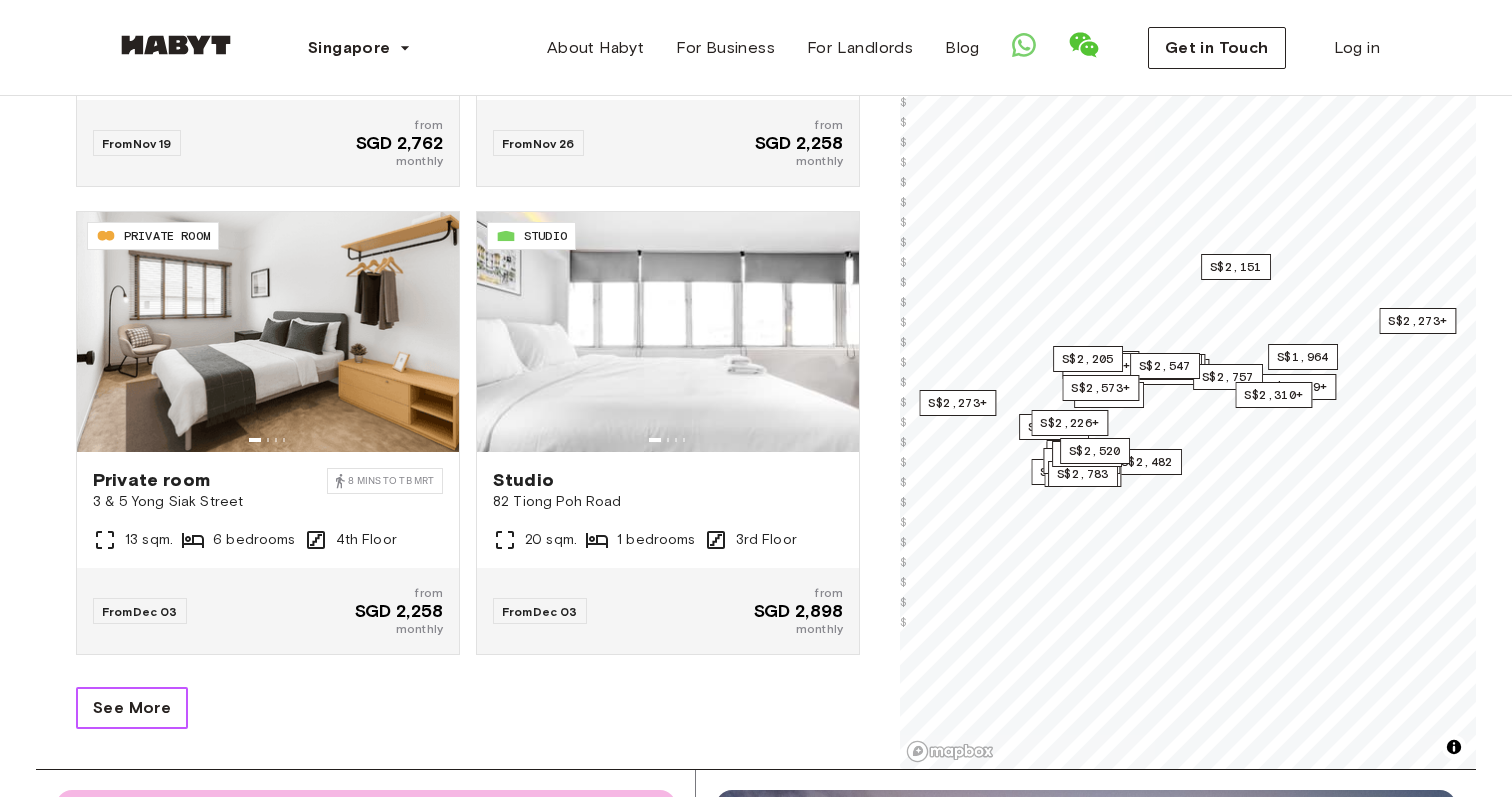 click on "See More" at bounding box center (132, 708) 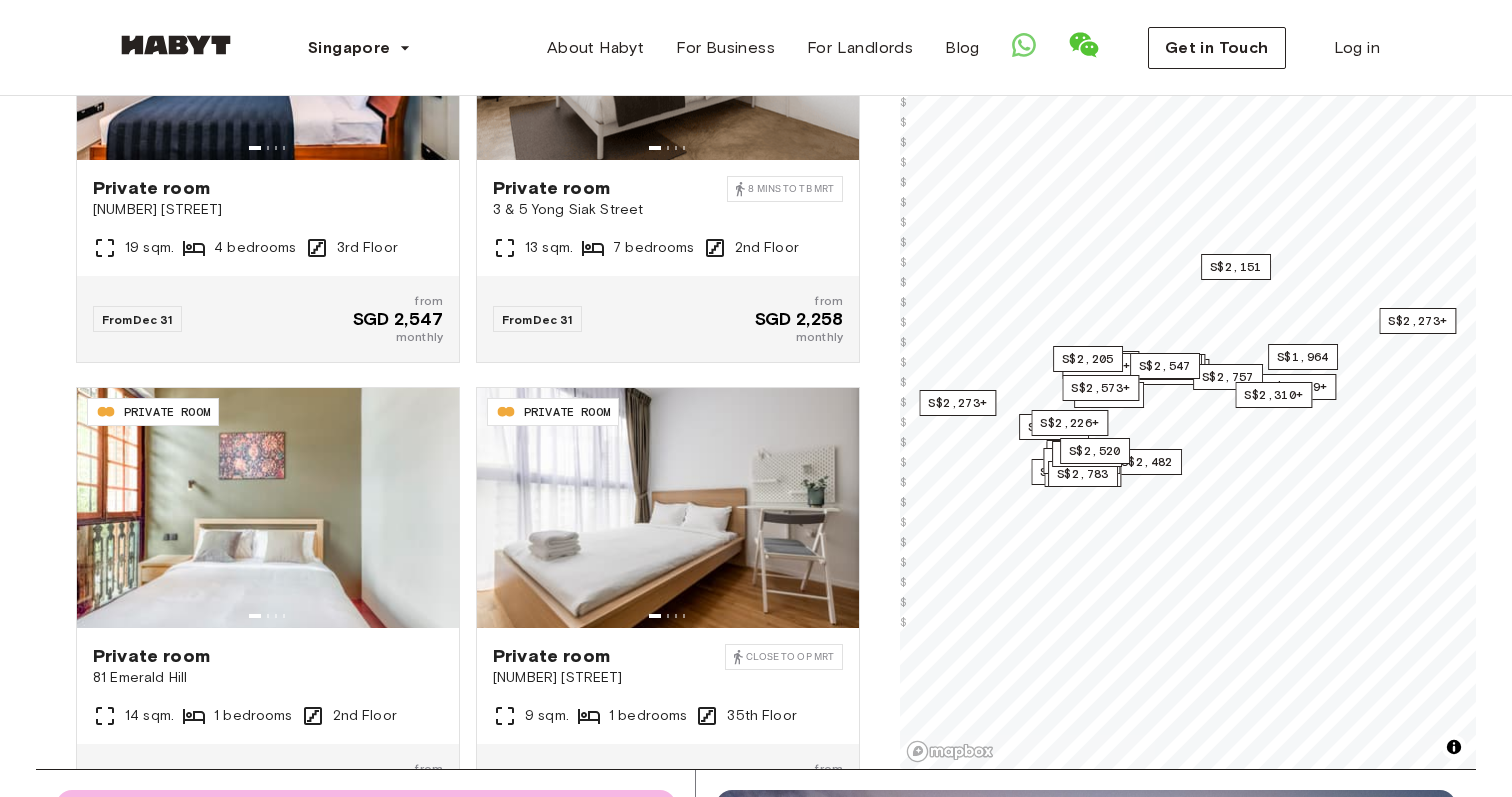 scroll, scrollTop: 13333, scrollLeft: 0, axis: vertical 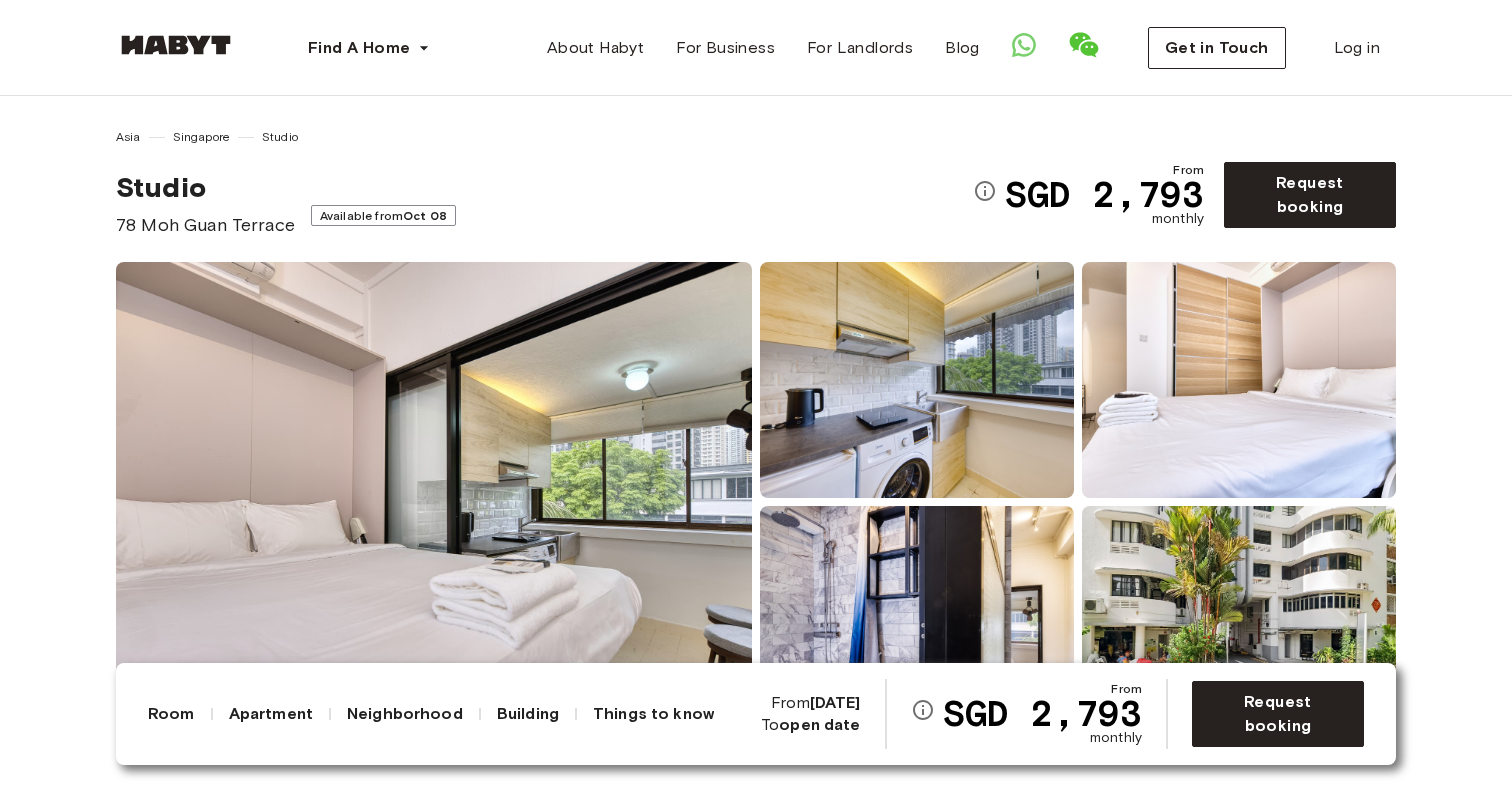 click on "Studio 78 Moh Guan Terrace Available from  Oct 08" at bounding box center (544, 204) 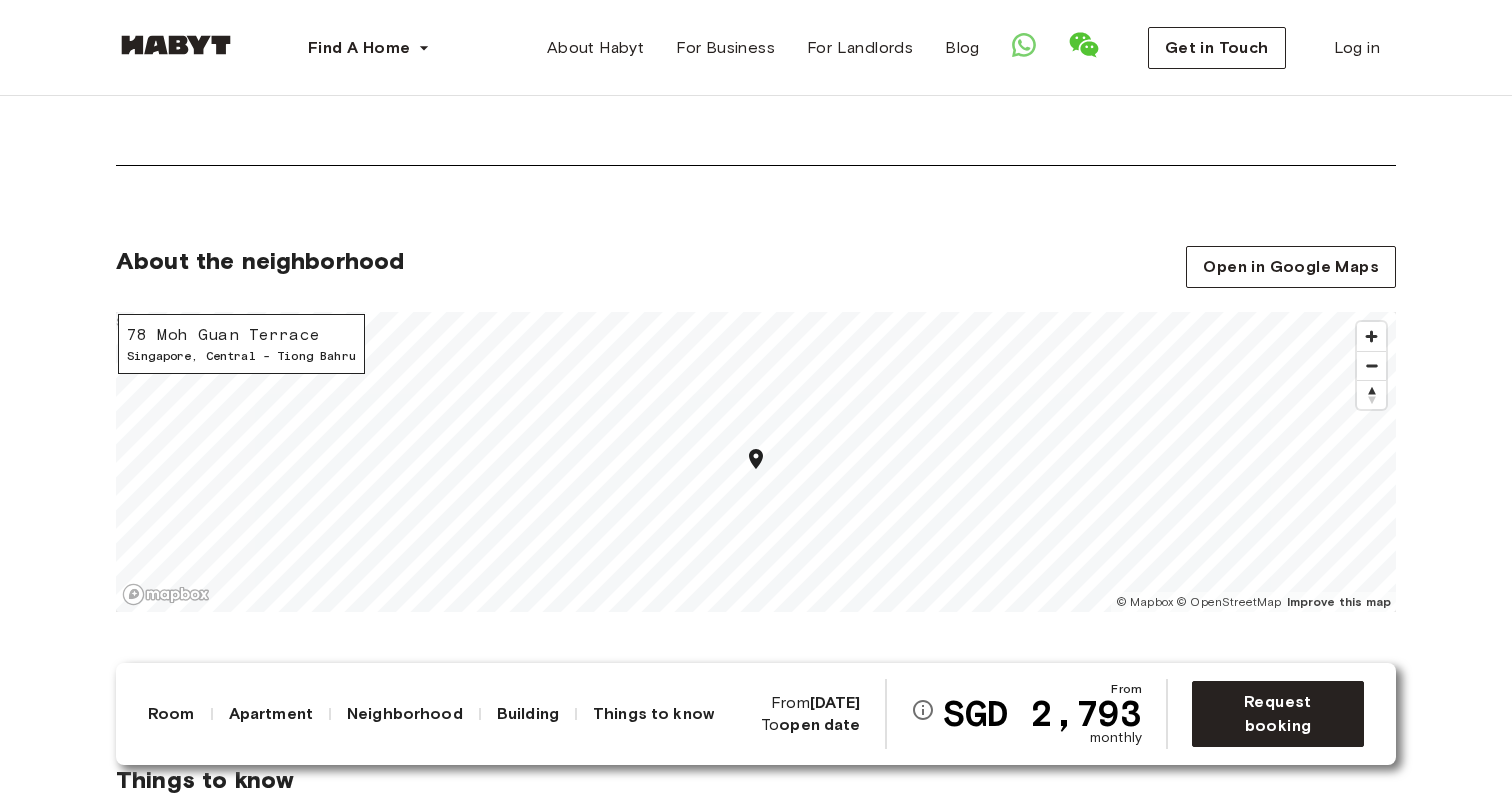 scroll, scrollTop: 1387, scrollLeft: 0, axis: vertical 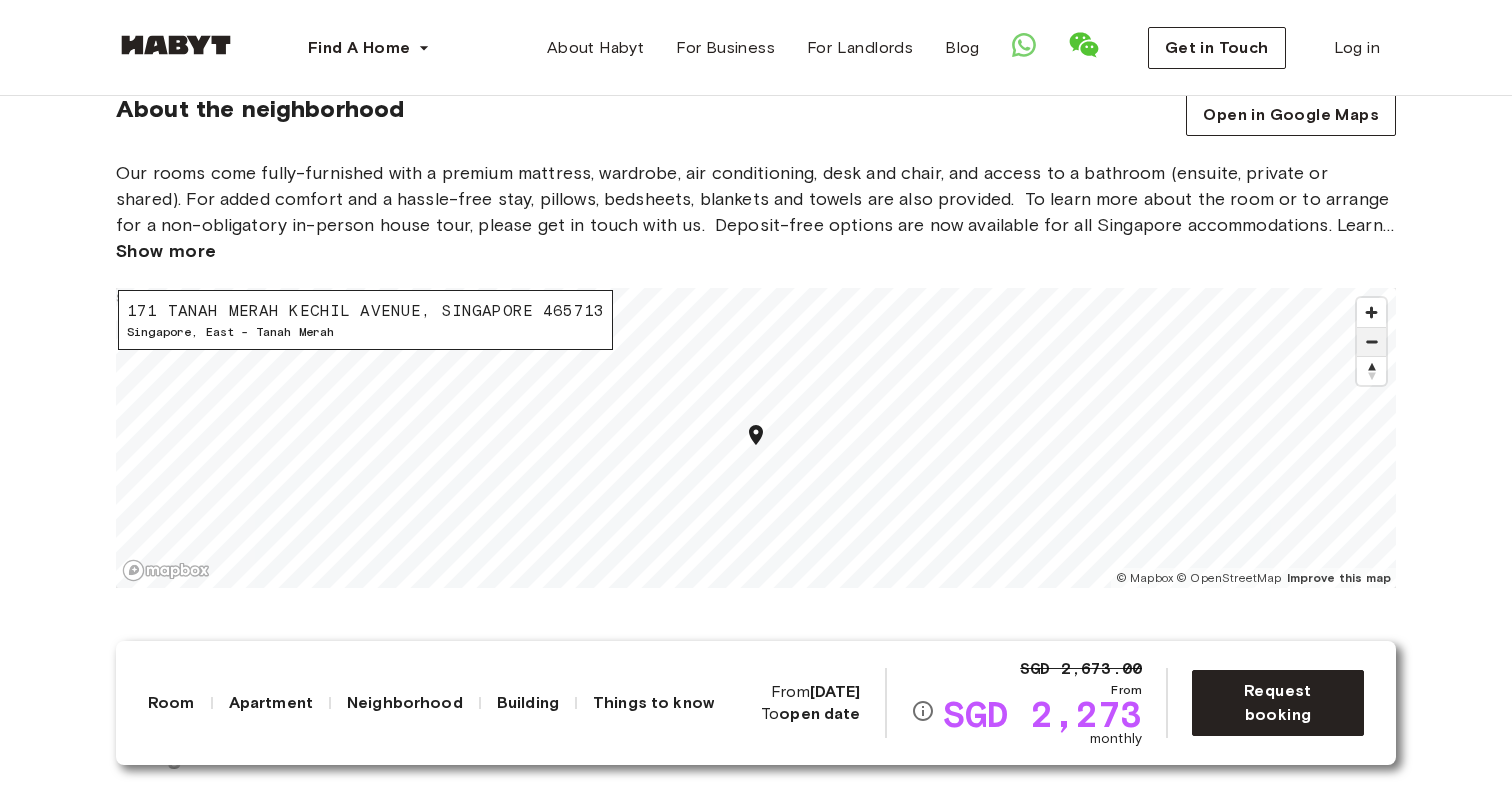 click at bounding box center (1371, 342) 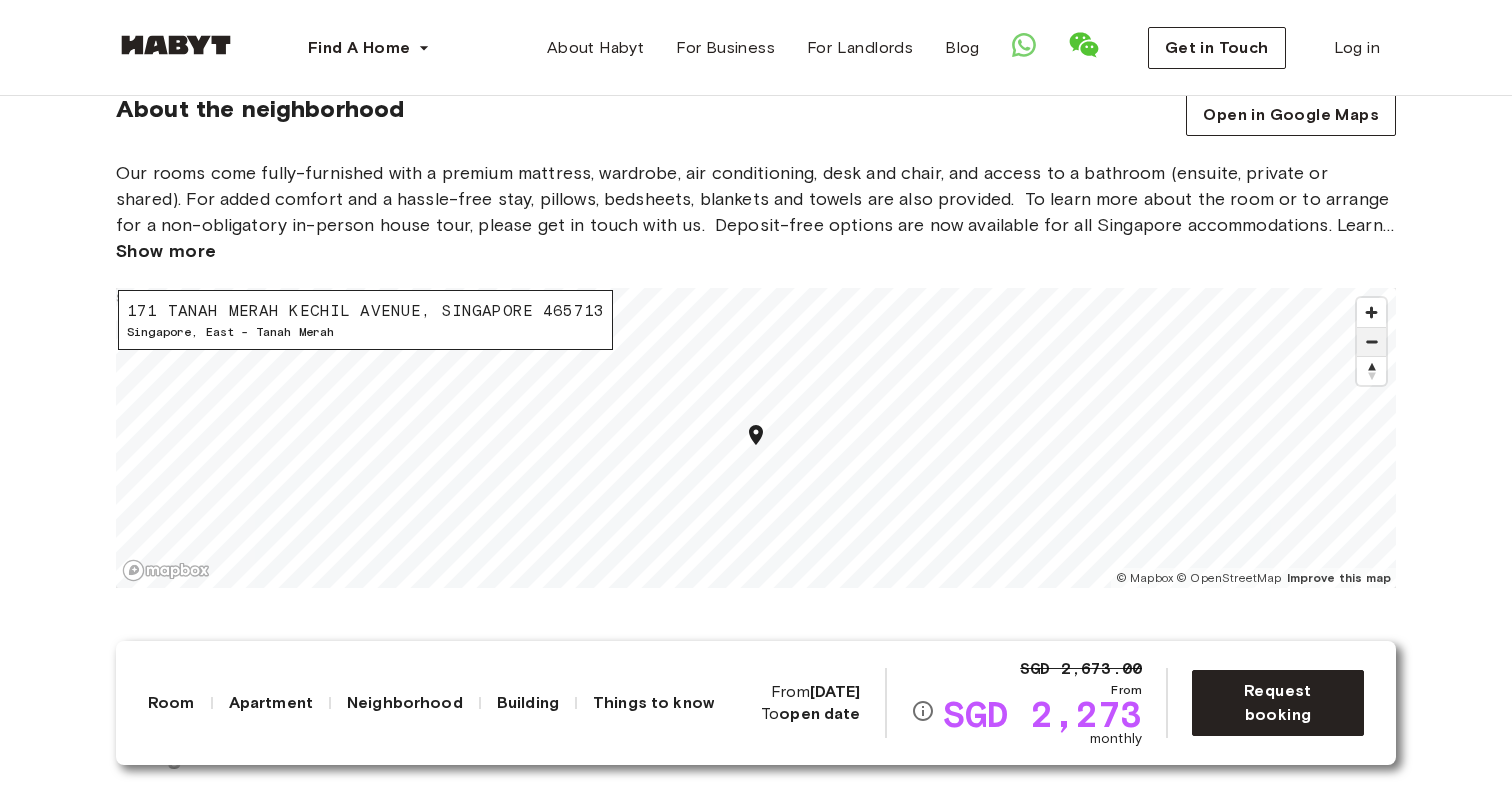 click at bounding box center (1371, 342) 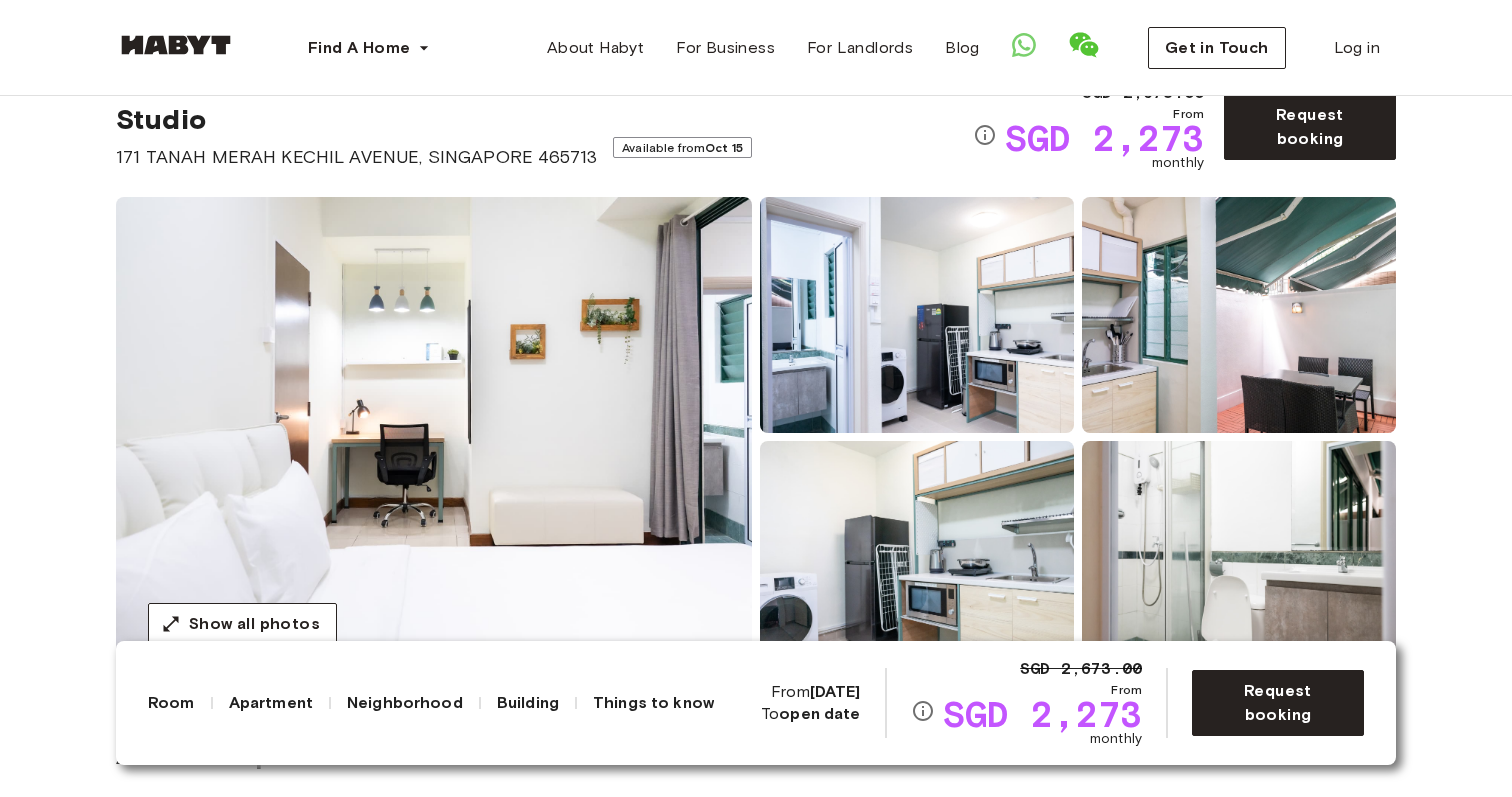 scroll, scrollTop: 0, scrollLeft: 0, axis: both 